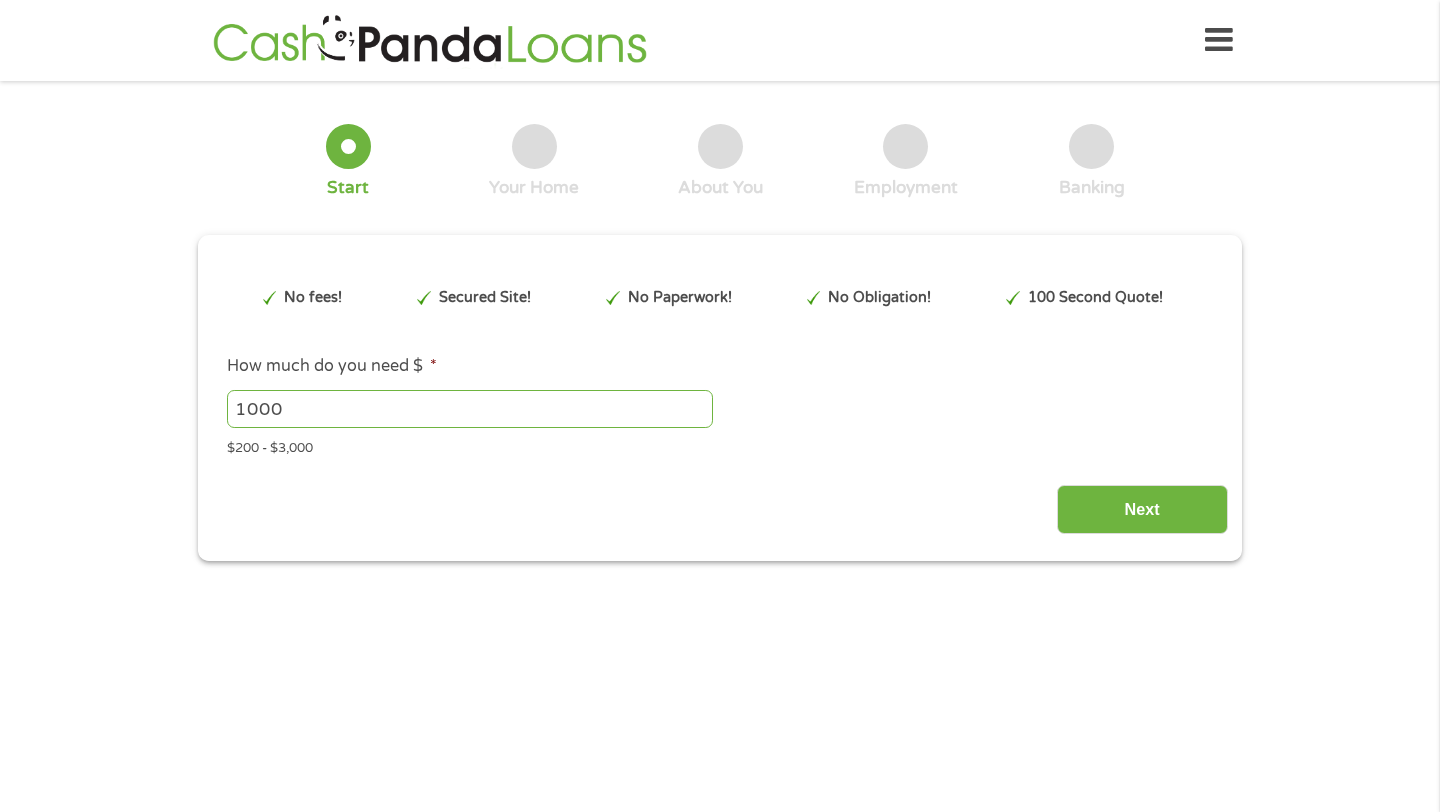 scroll, scrollTop: 0, scrollLeft: 0, axis: both 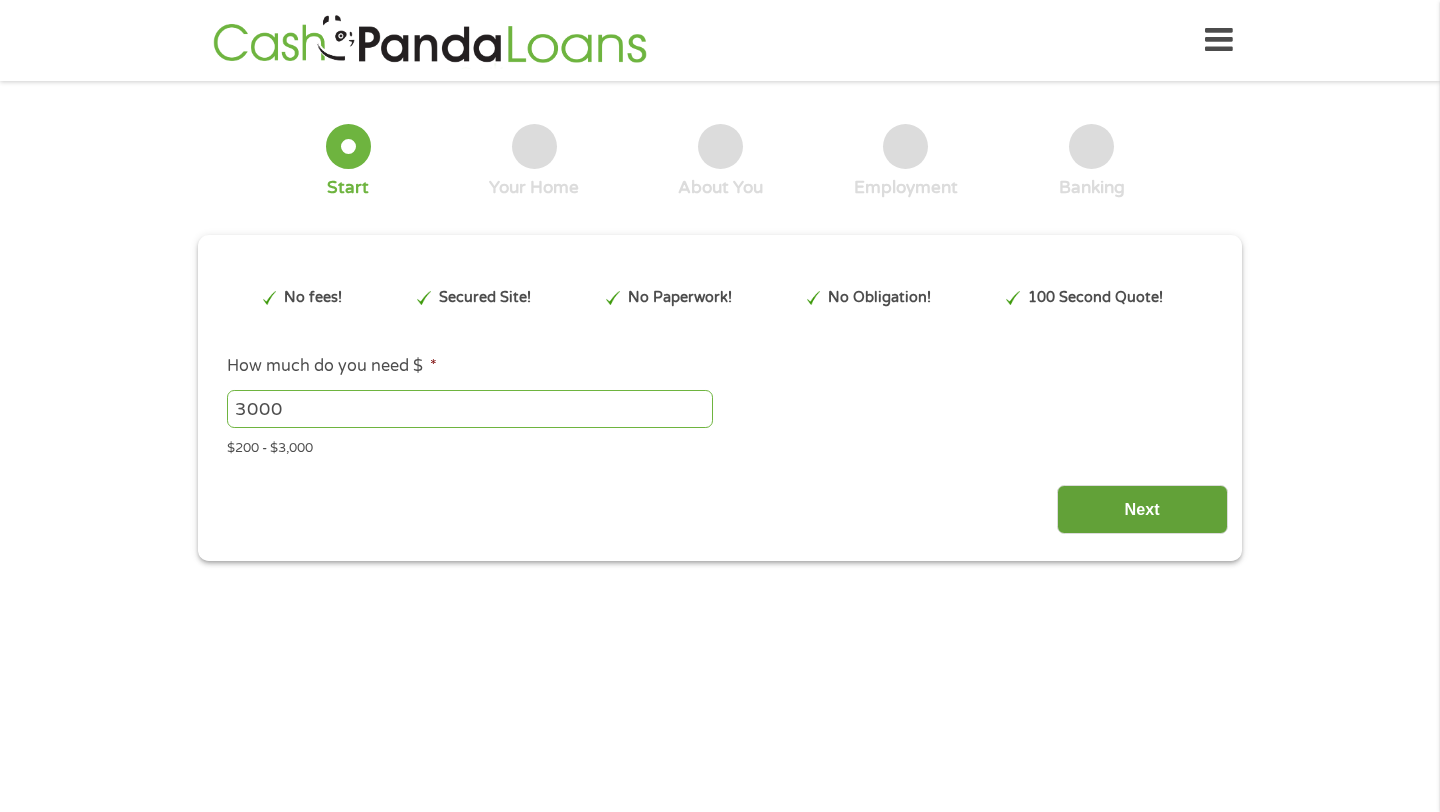 type on "3000" 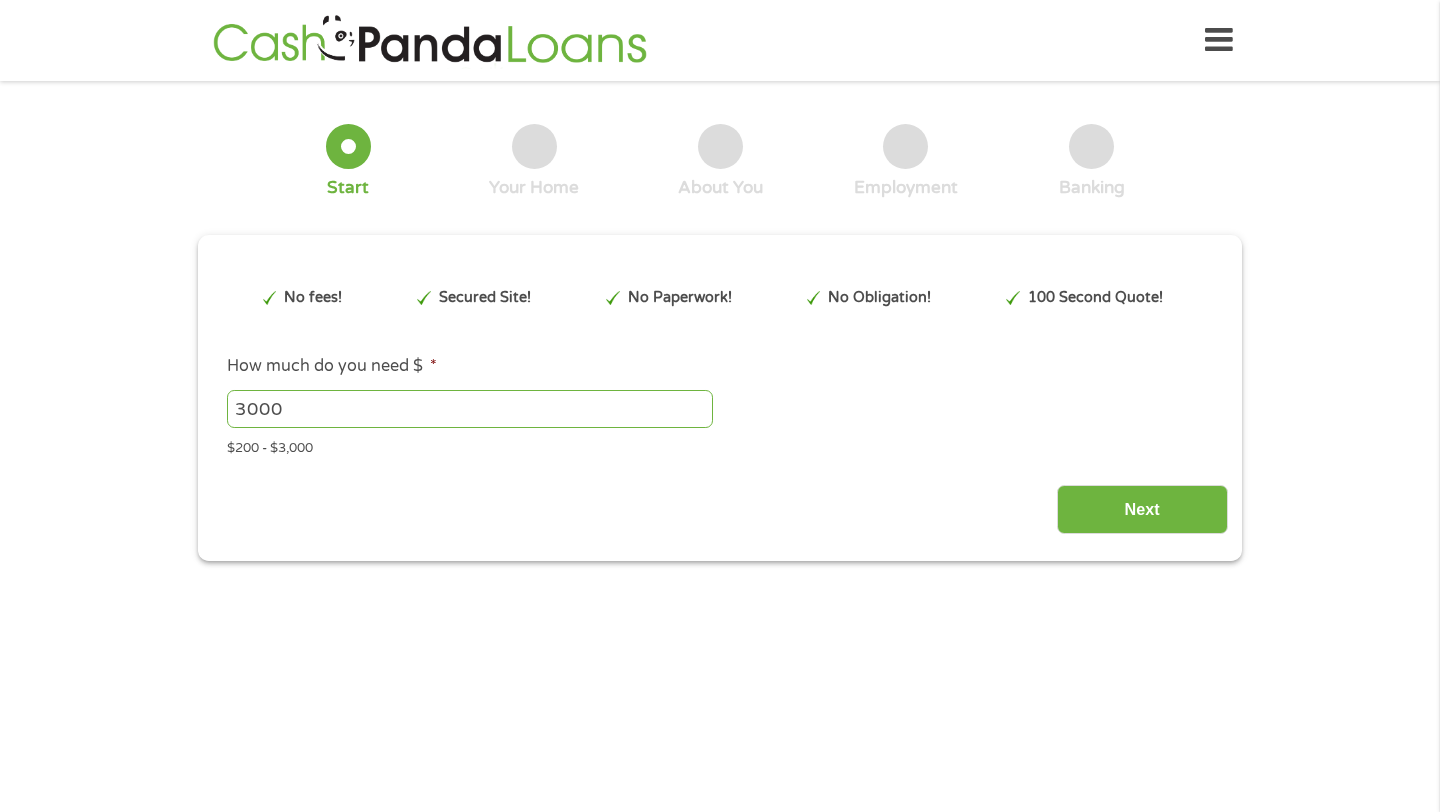scroll, scrollTop: 0, scrollLeft: 0, axis: both 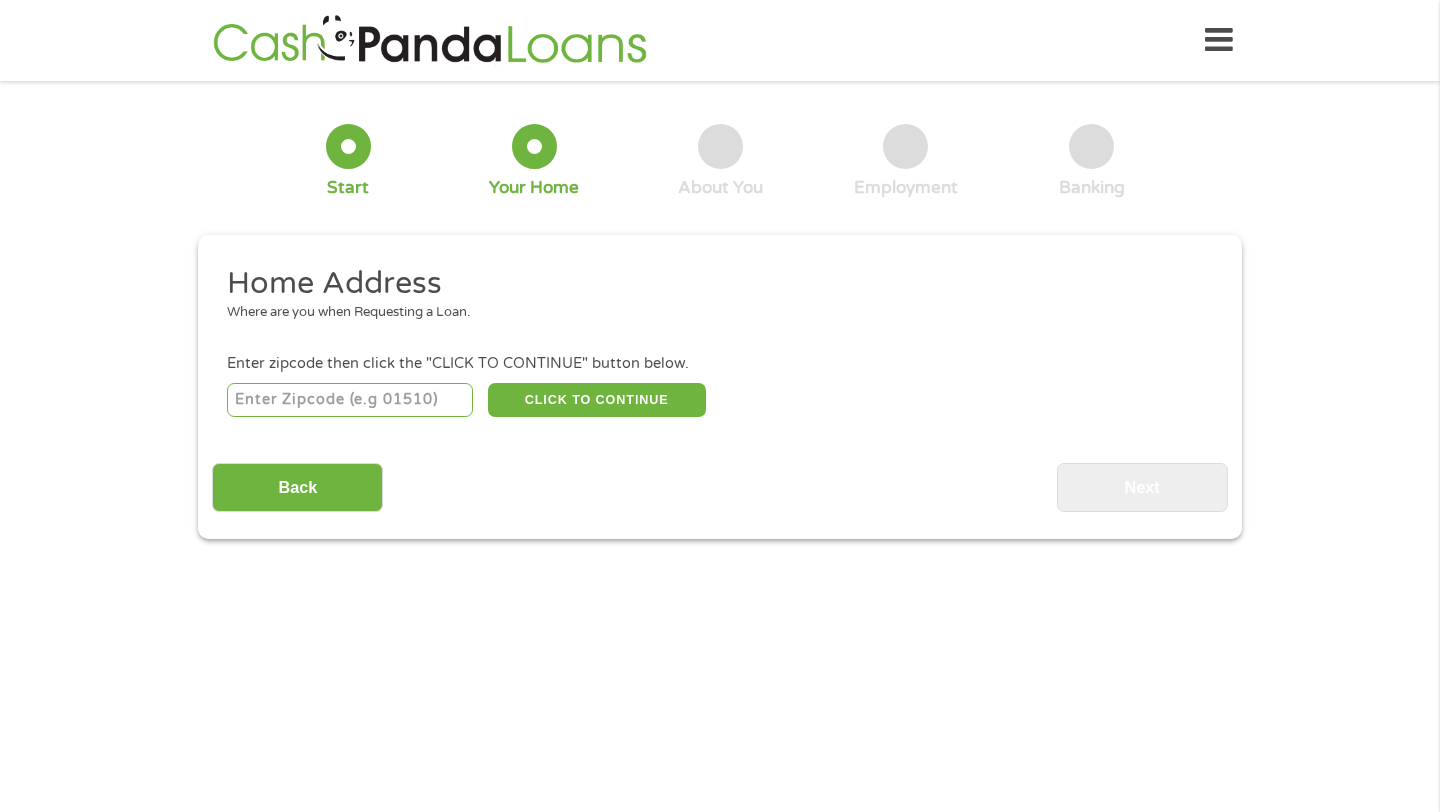 click at bounding box center (350, 400) 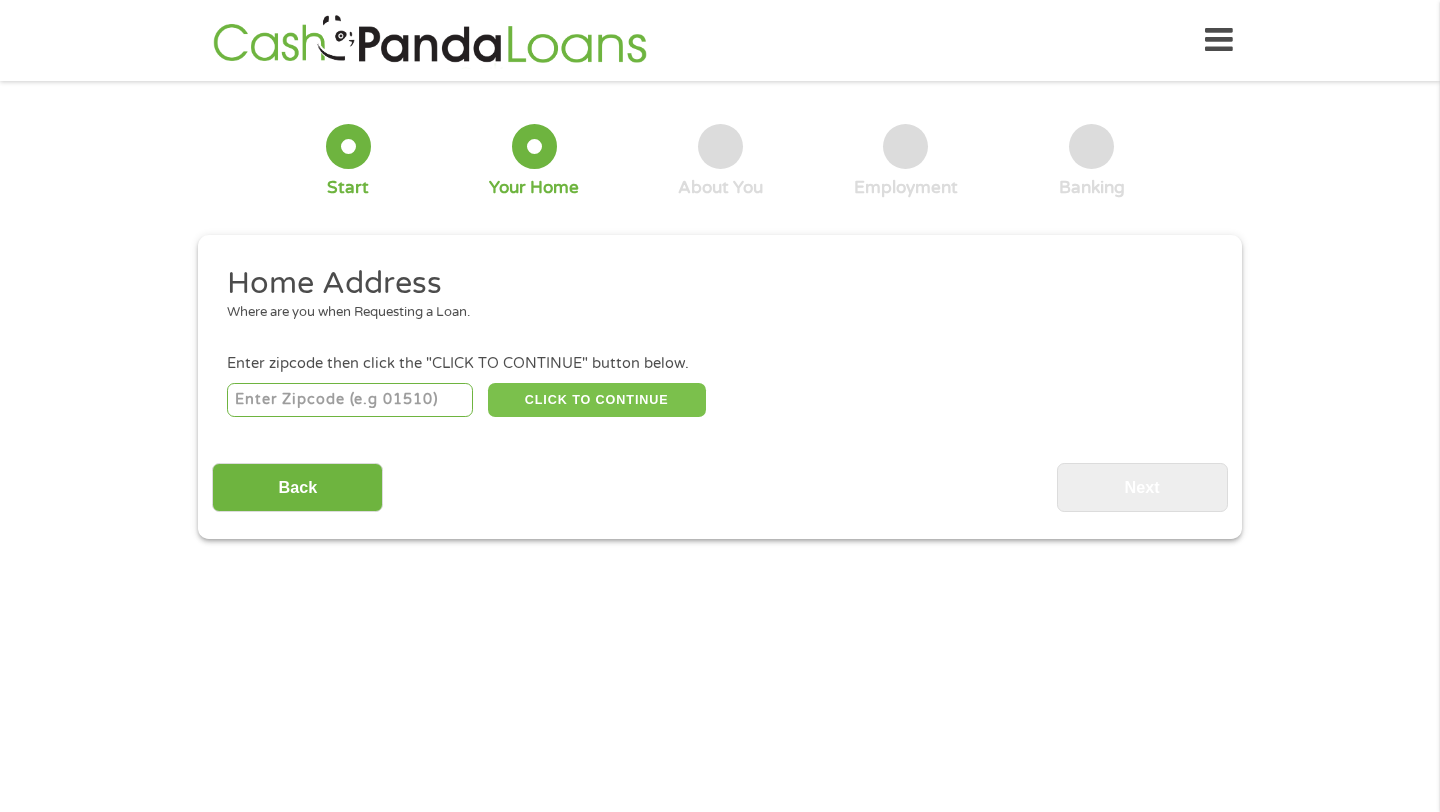 click on "CLICK TO CONTINUE" at bounding box center (597, 400) 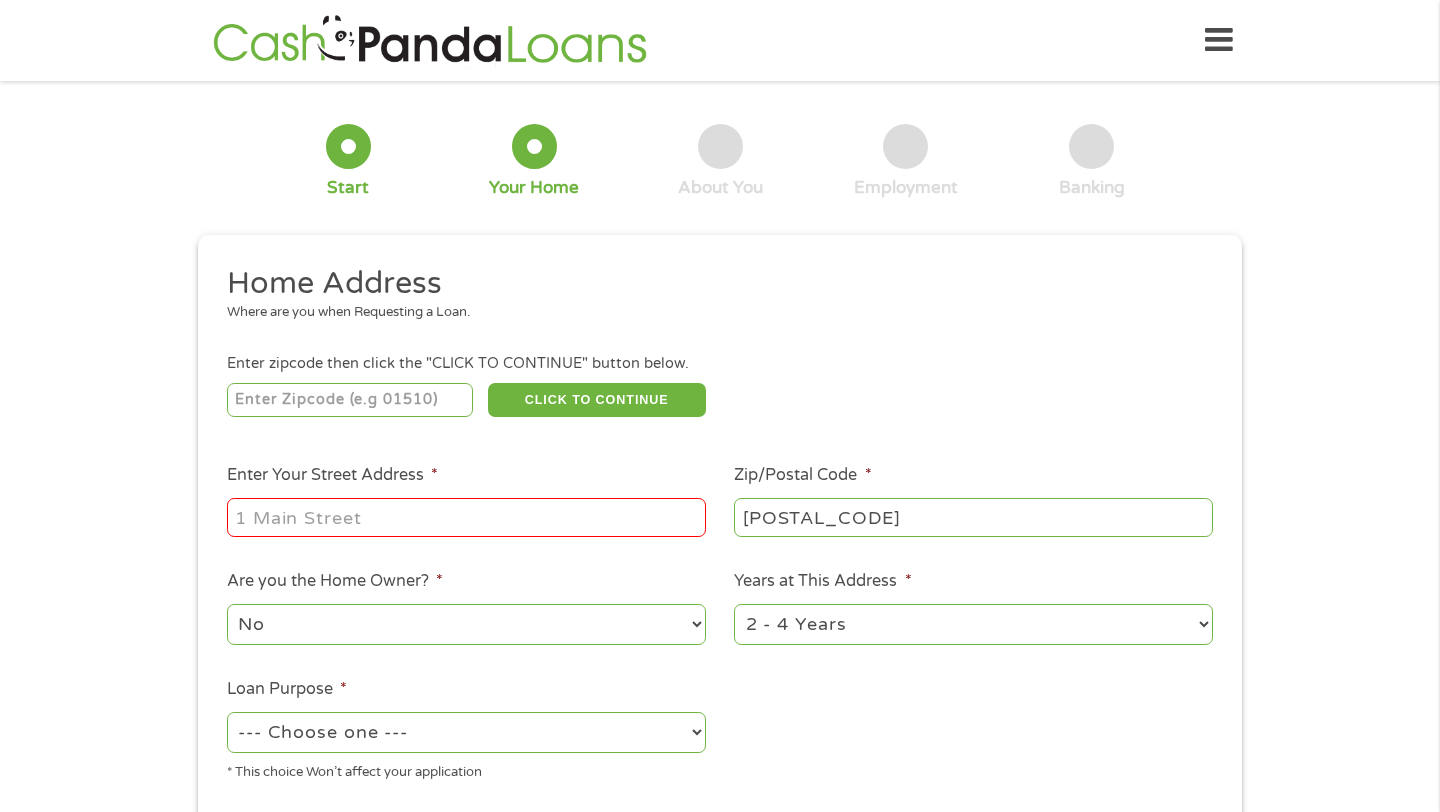 click on "Enter Your Street Address *" at bounding box center [466, 517] 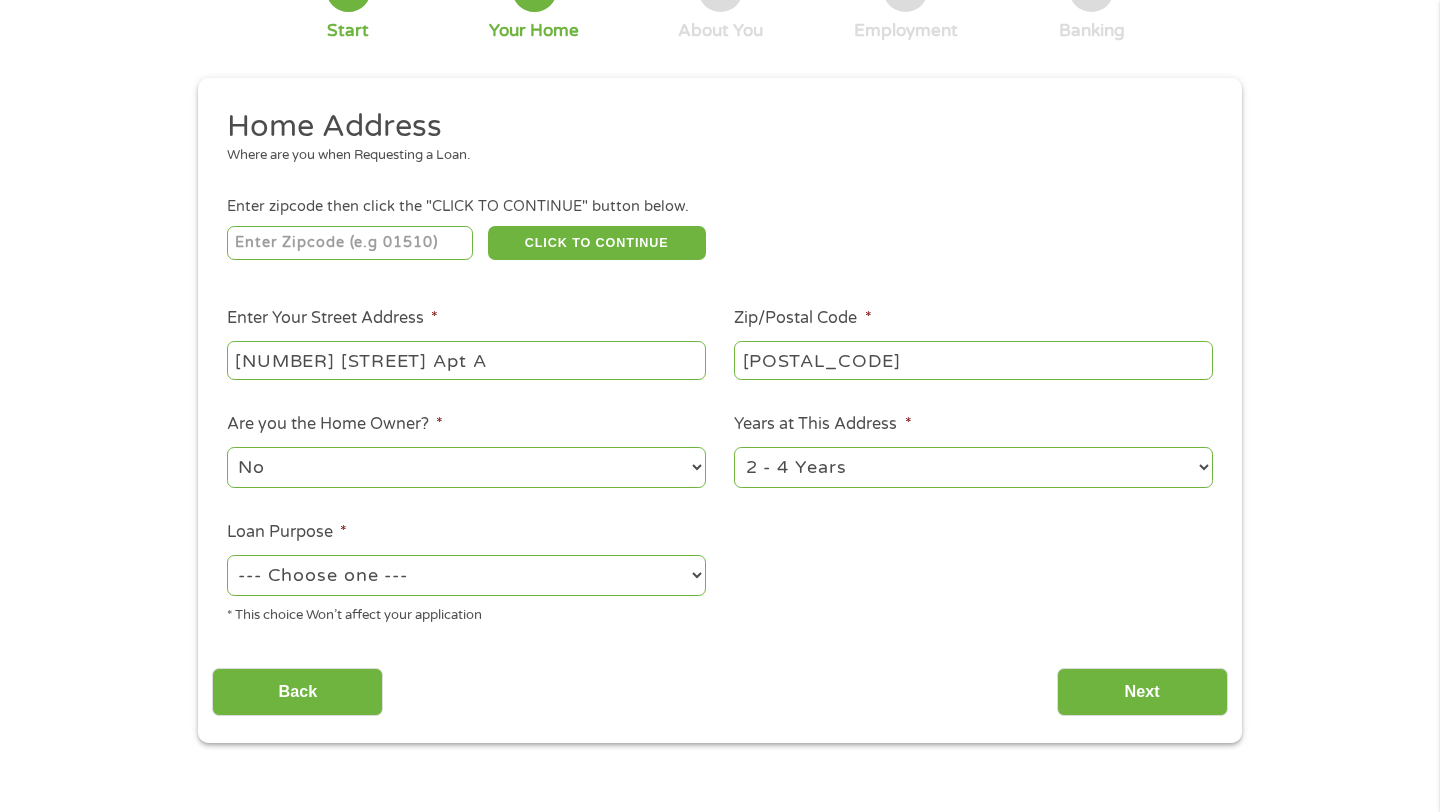 scroll, scrollTop: 168, scrollLeft: 0, axis: vertical 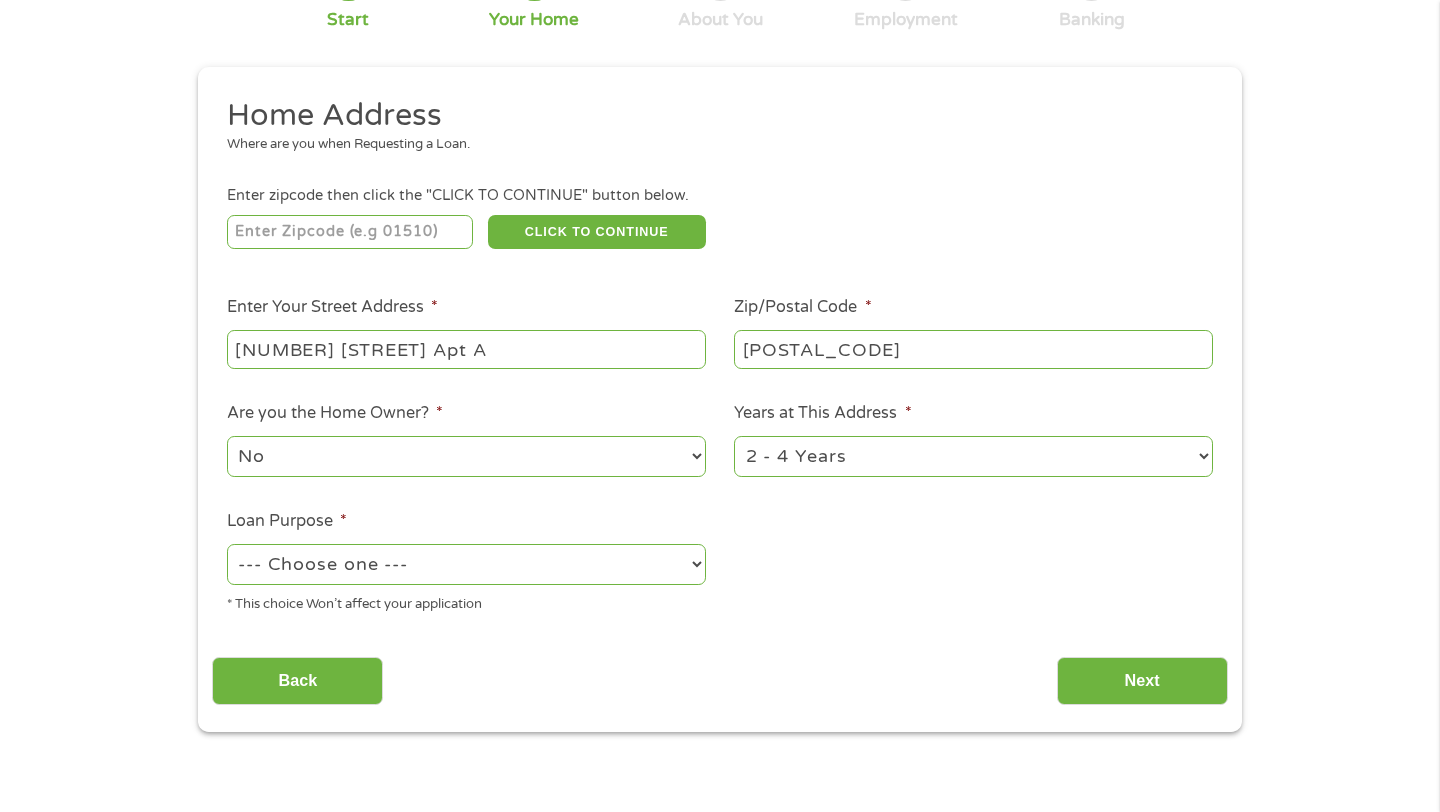 click on "--- Choose one --- Pay Bills Debt Consolidation Home Improvement Major Purchase Car Loan Short Term Cash Medical Expenses Other" at bounding box center (466, 564) 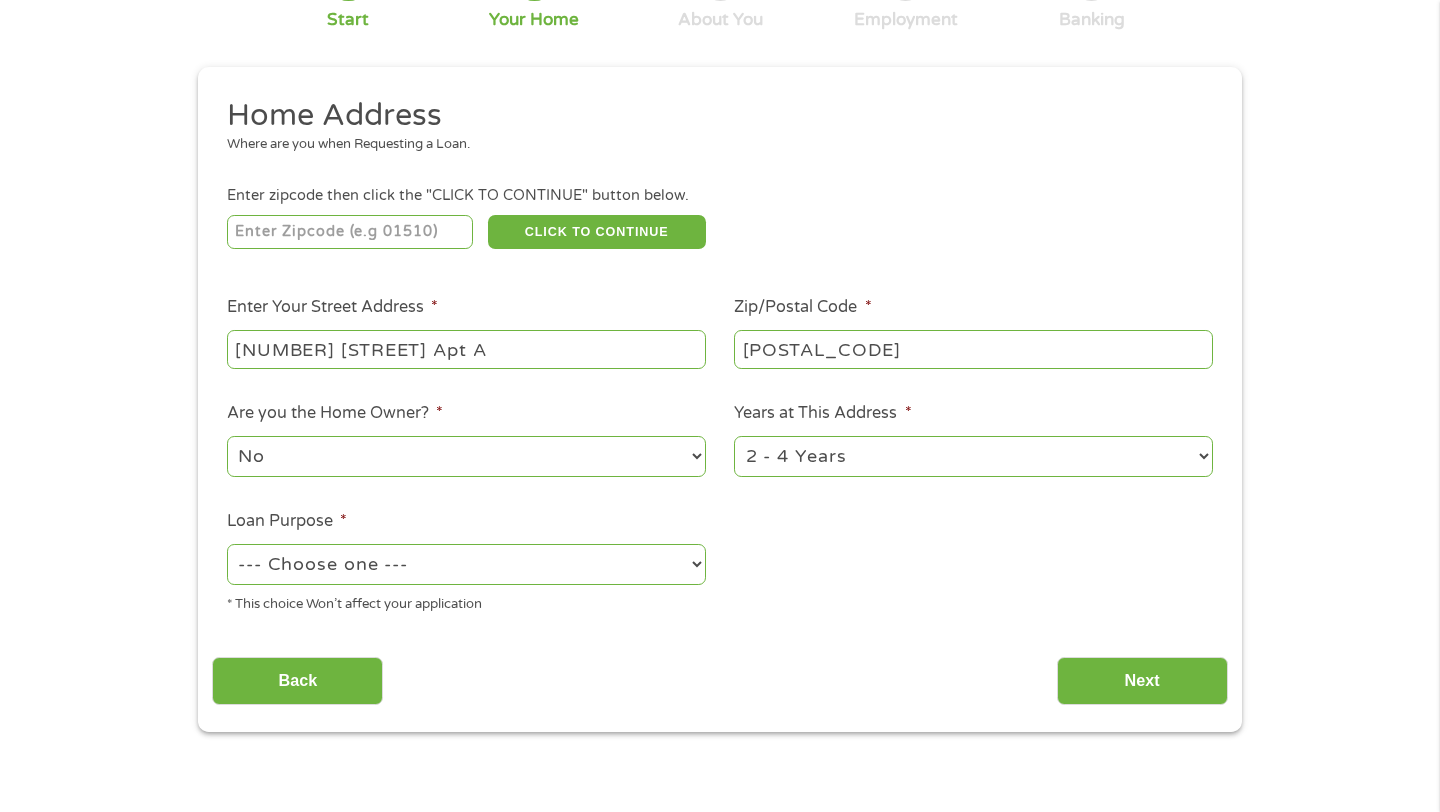 select on "shorttermcash" 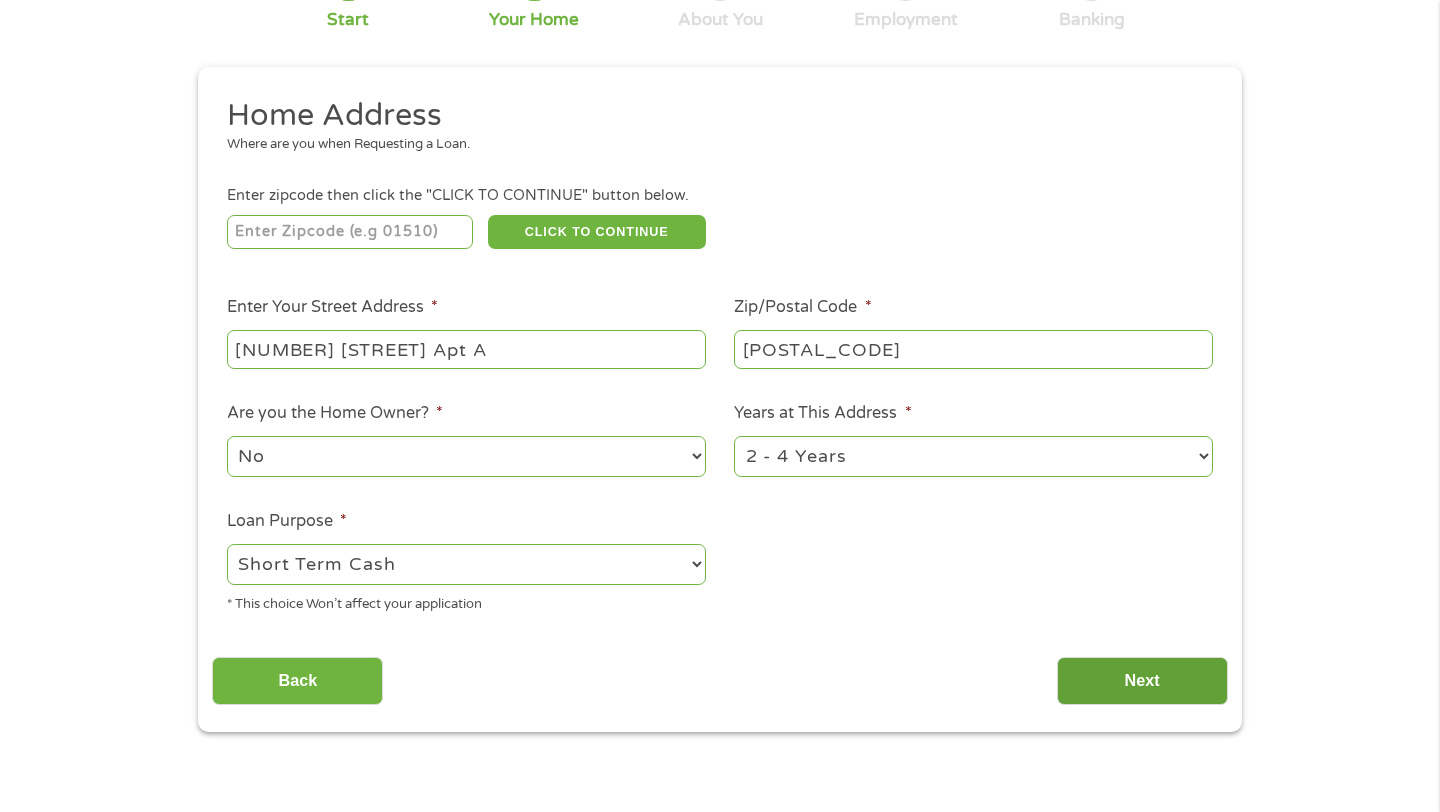 click on "Next" at bounding box center [1142, 681] 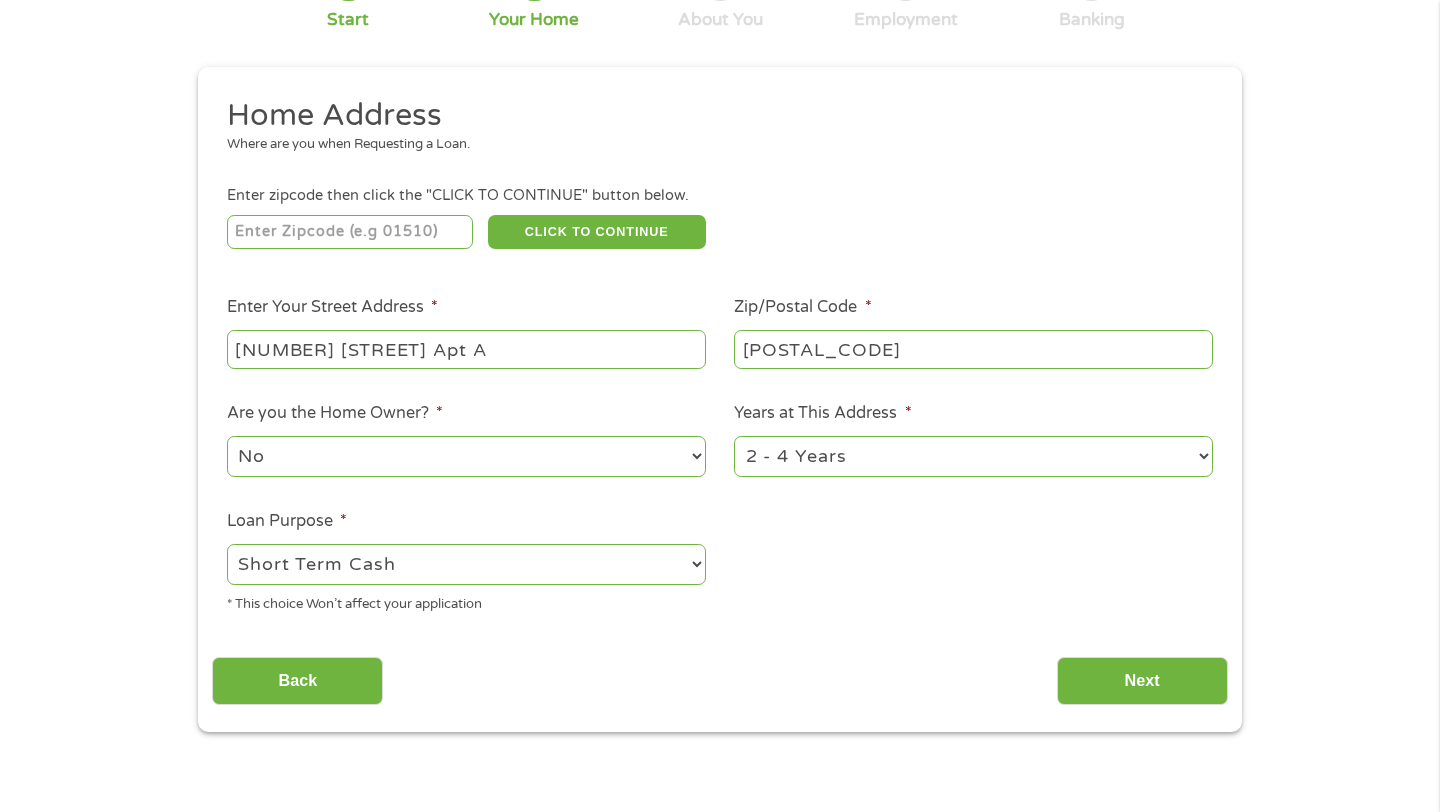 scroll, scrollTop: 8, scrollLeft: 8, axis: both 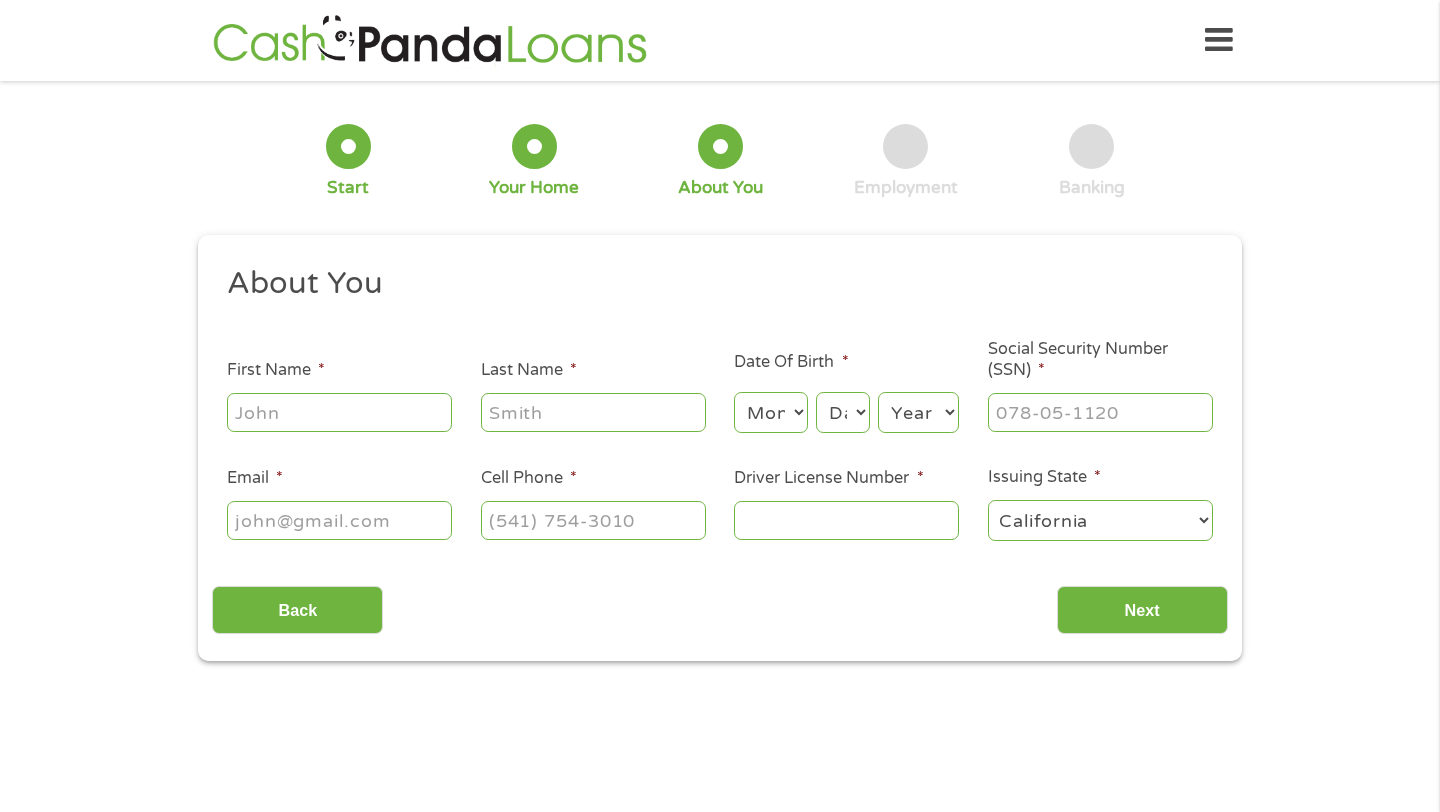 click on "First Name *" at bounding box center (339, 412) 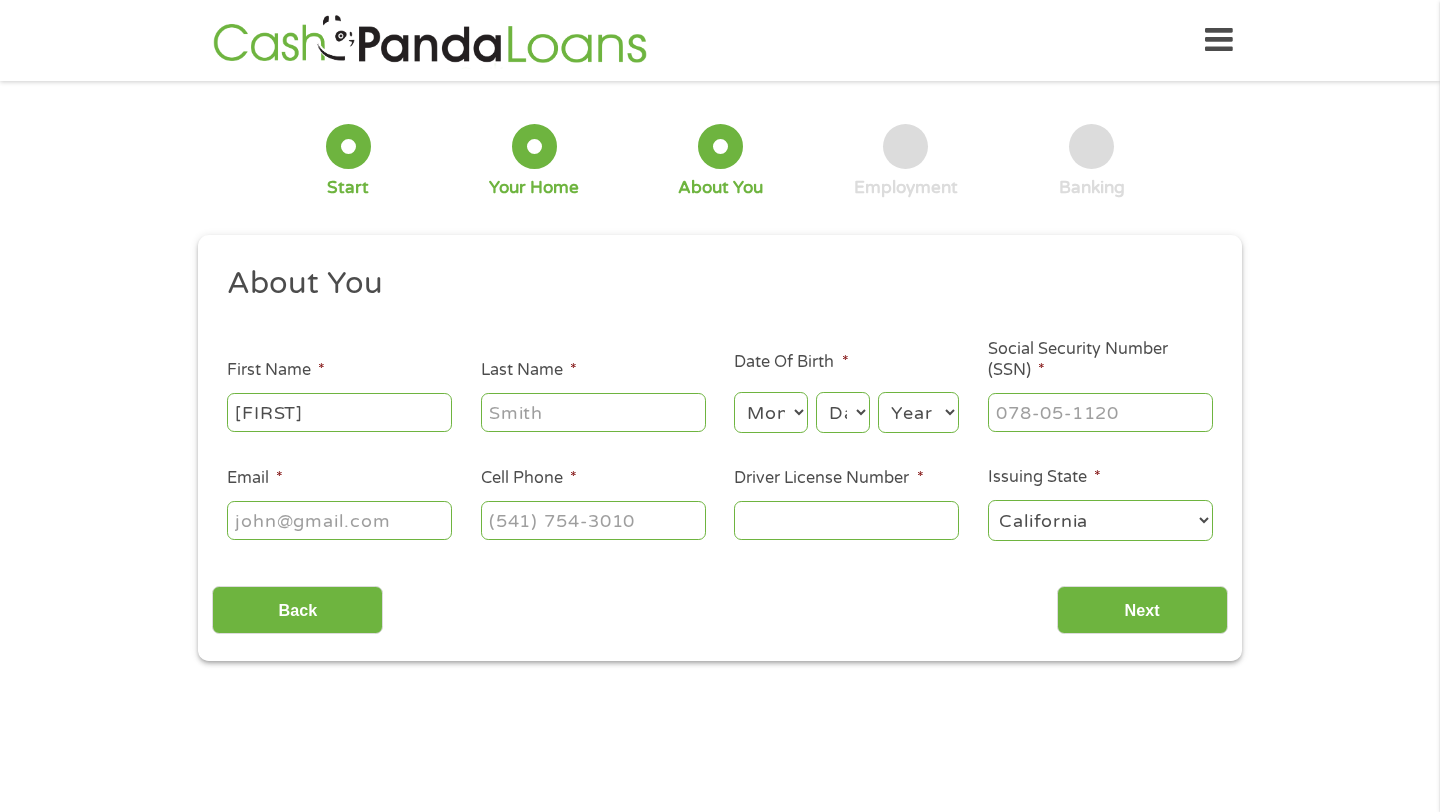 type on "[FIRST]" 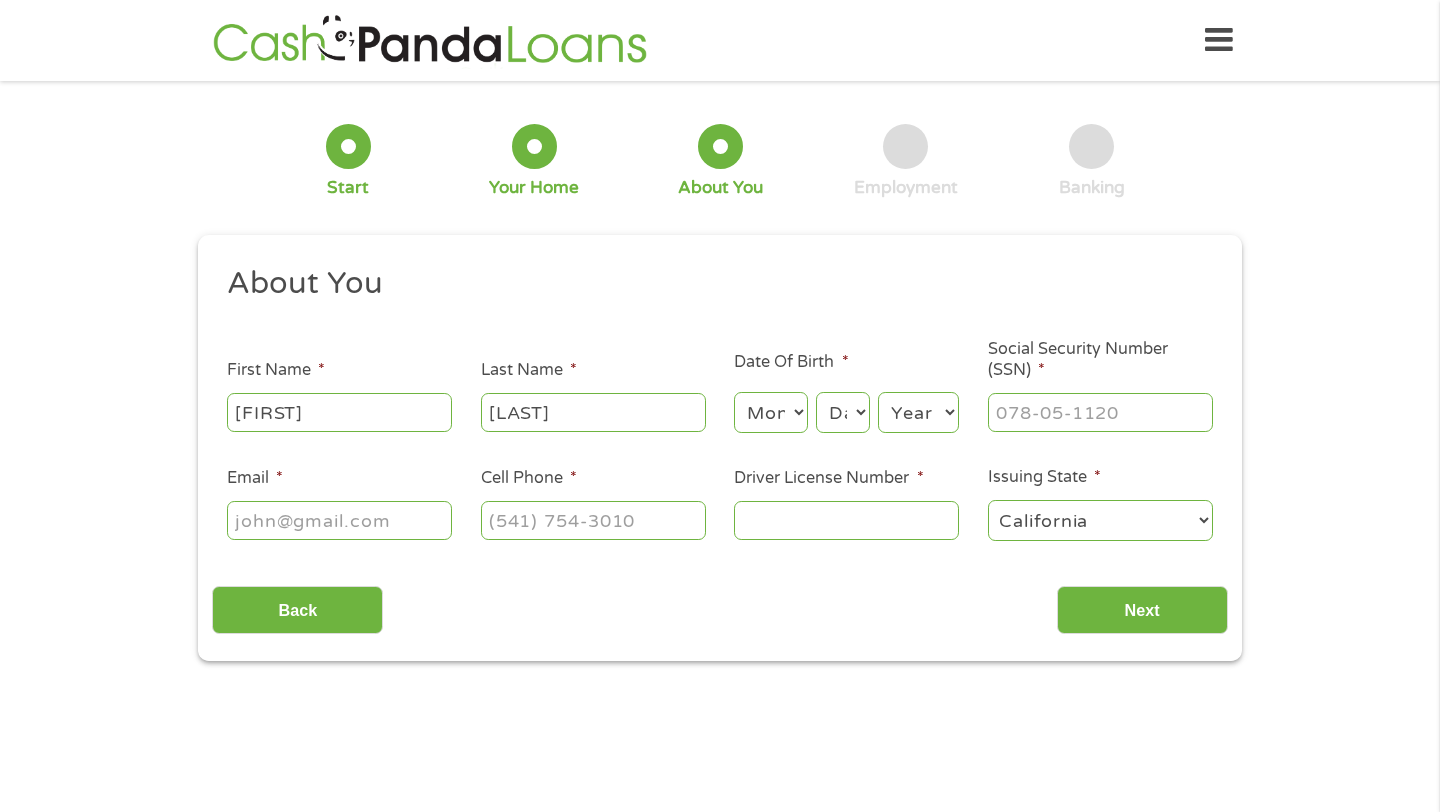 type on "[LAST]" 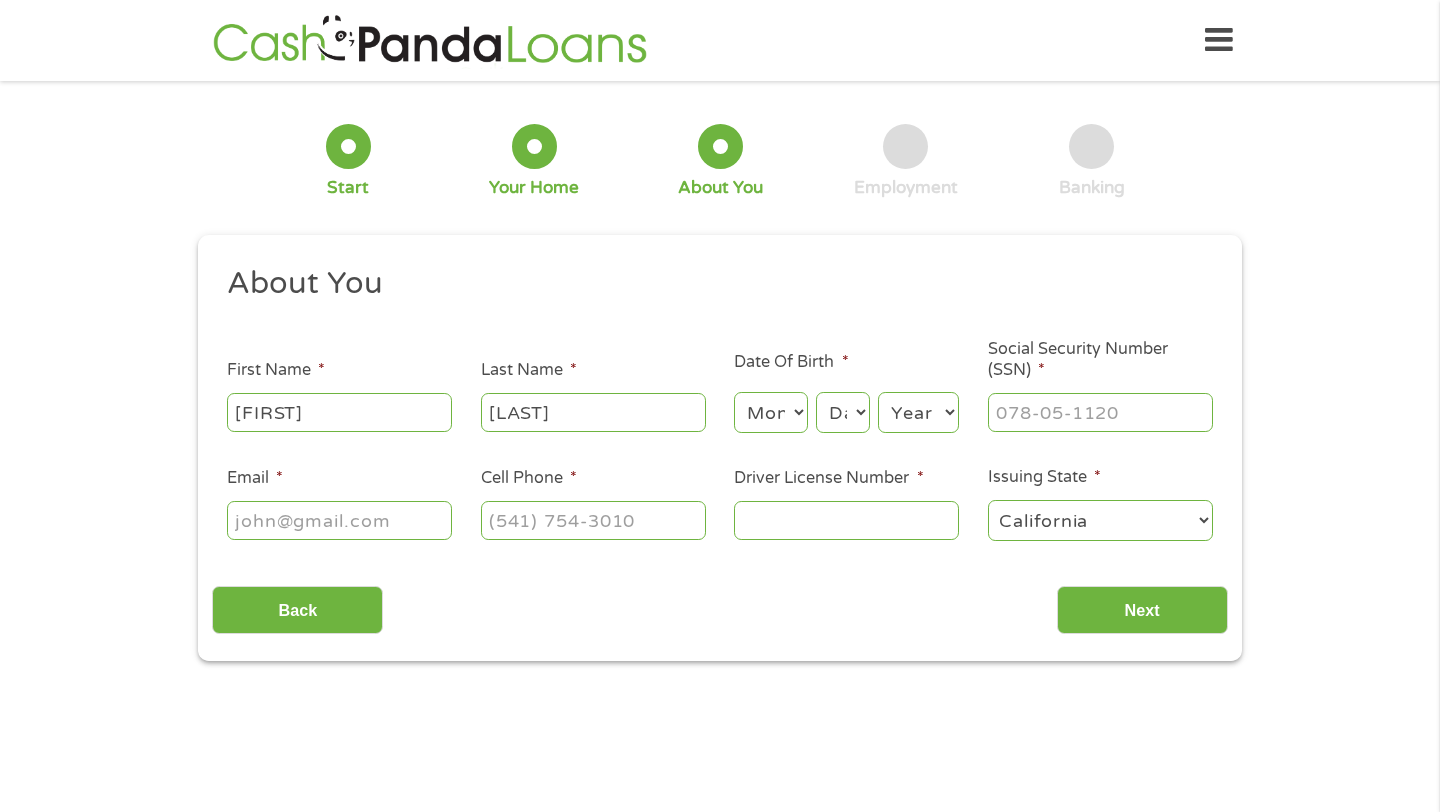 click on "Month 1 2 3 4 5 6 7 8 9 10 11 12" at bounding box center [770, 412] 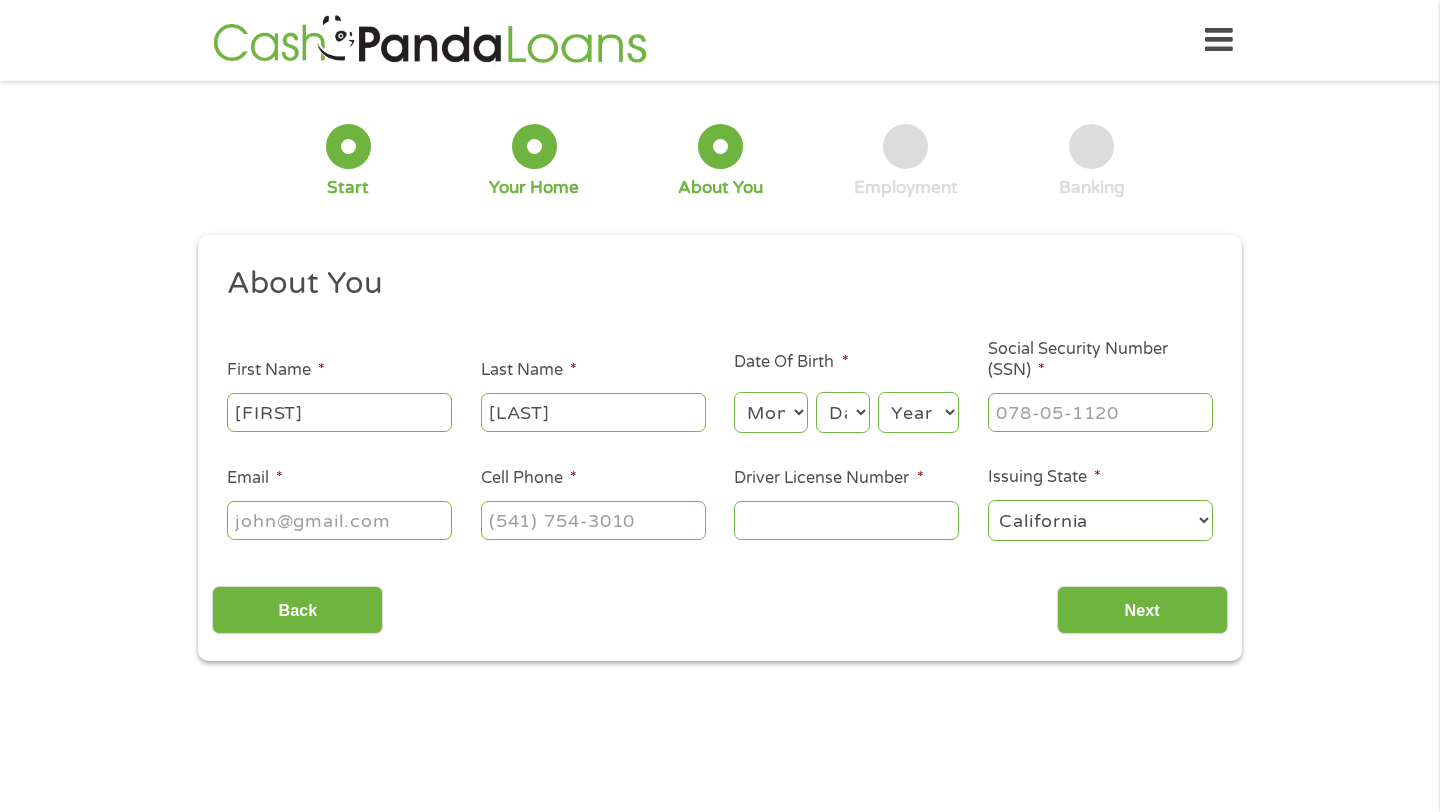 select on "4" 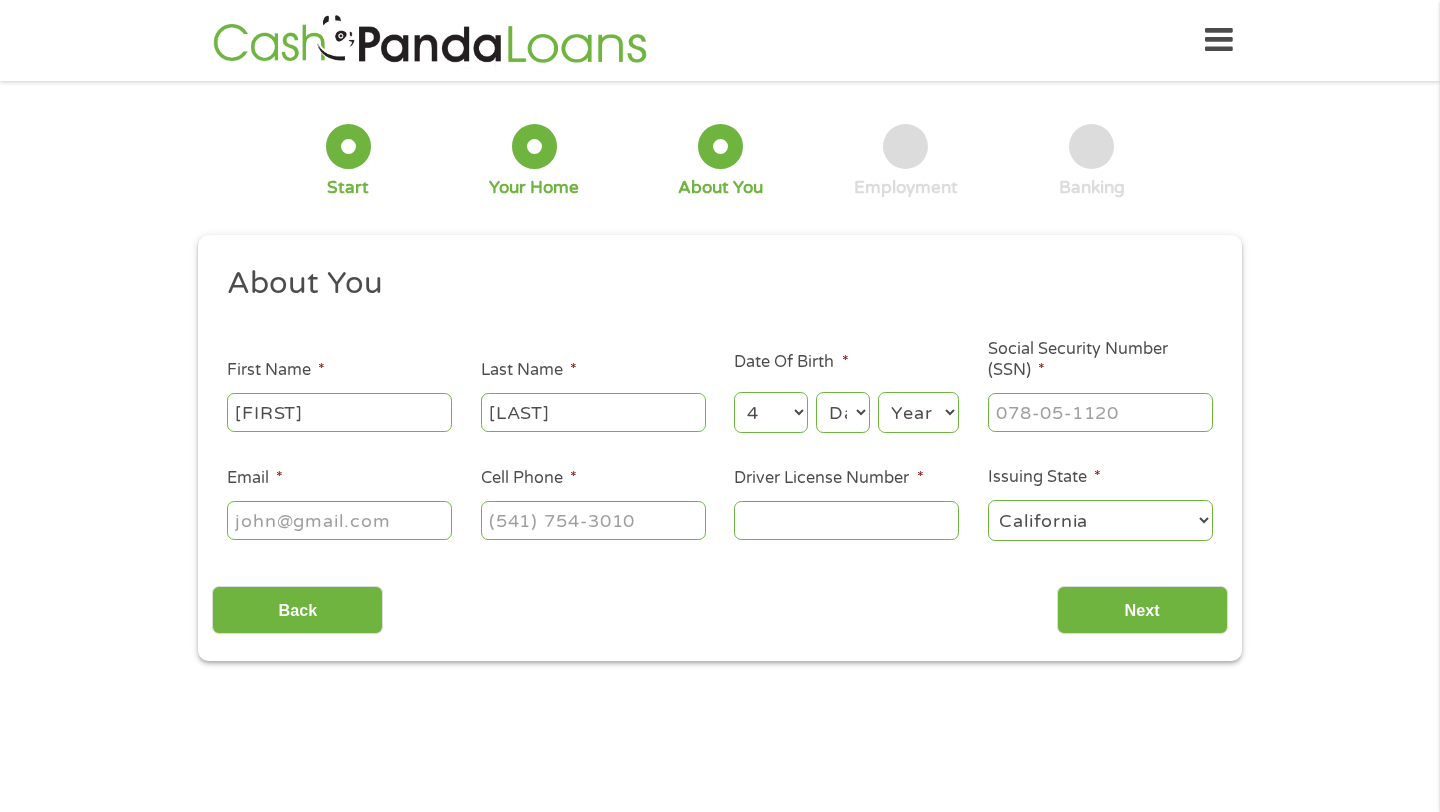 click on "Day 1 2 3 4 5 6 7 8 9 10 11 12 13 14 15 16 17 18 19 20 21 22 23 24 25 26 27 28 29 30 31" at bounding box center [843, 412] 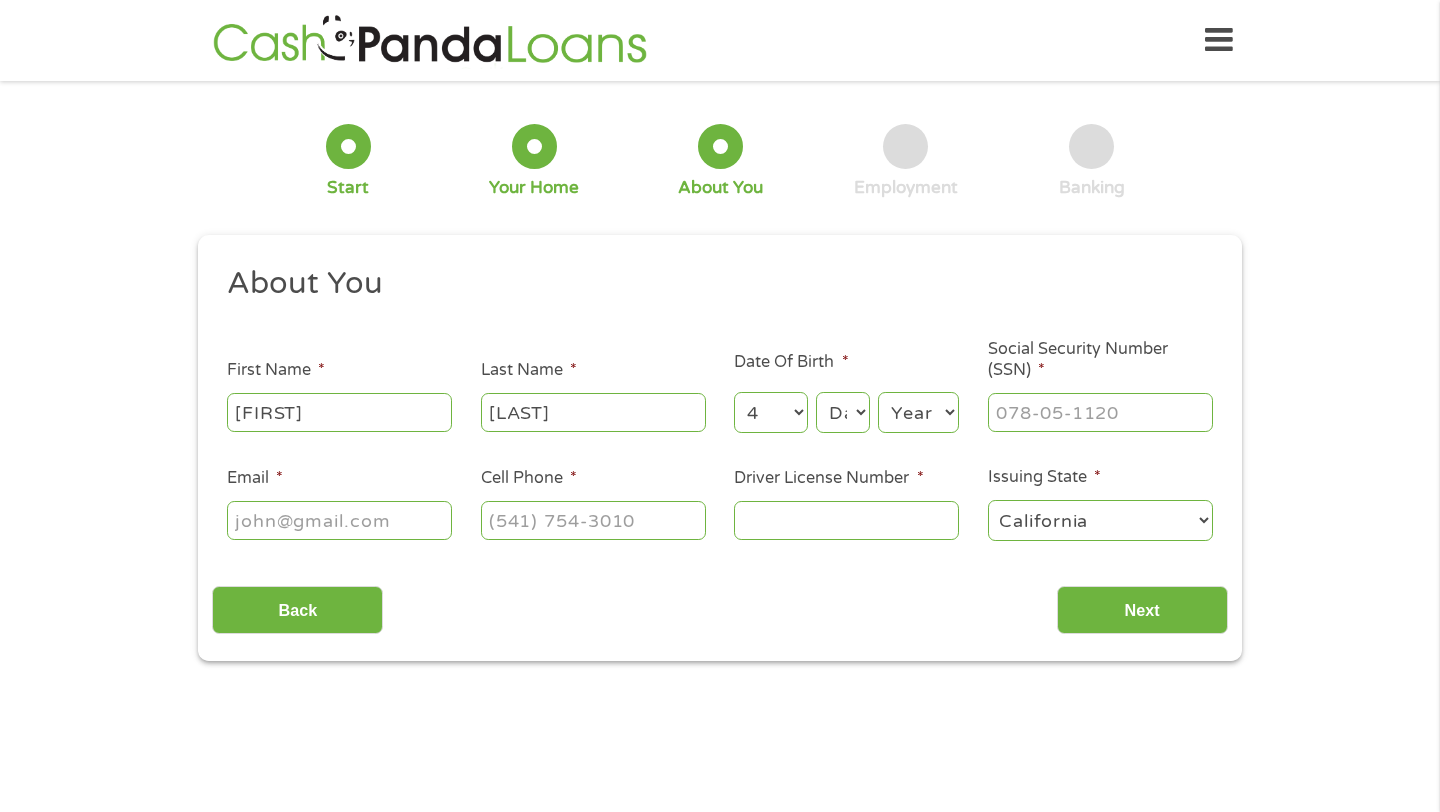 select on "17" 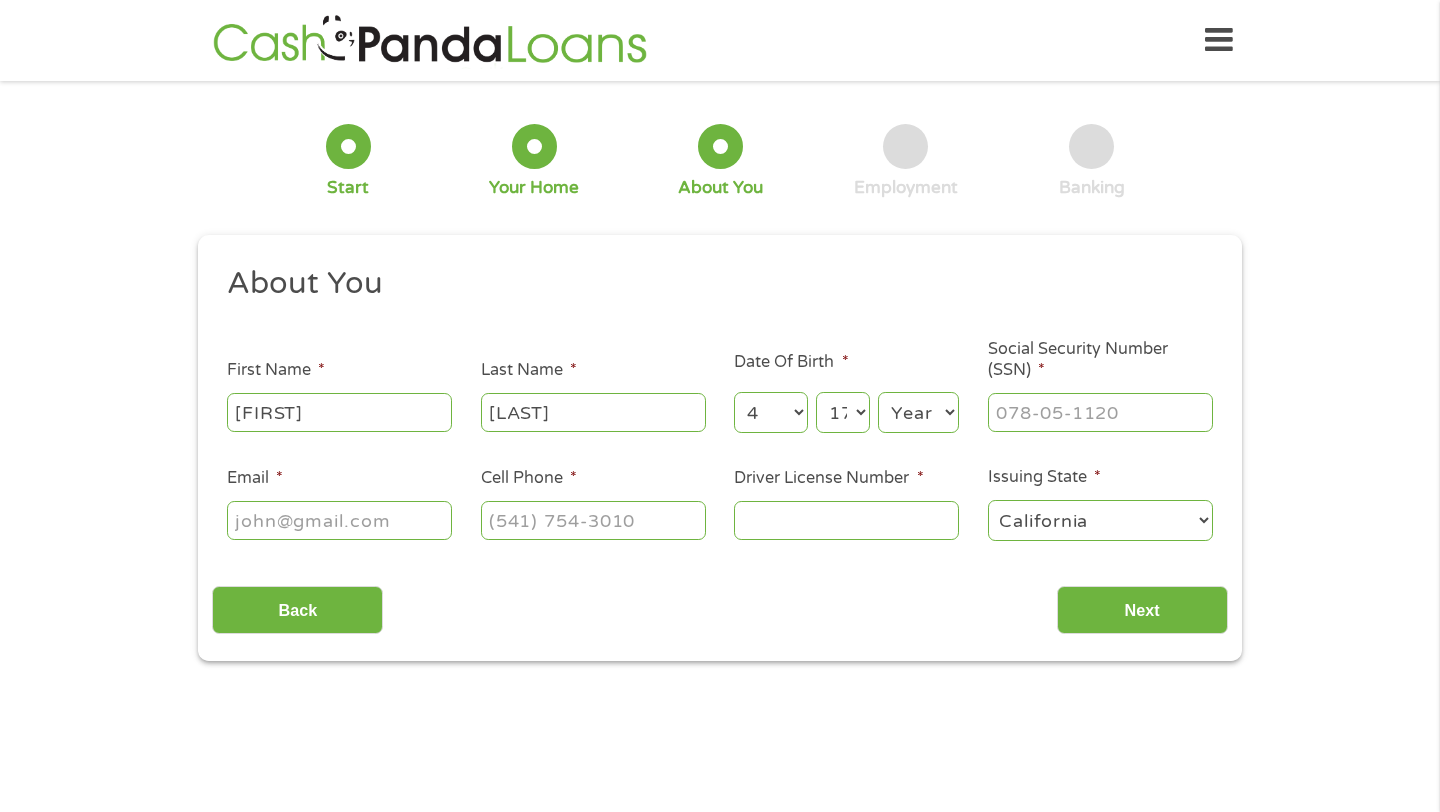 click on "Year 2007 2006 2005 2004 2003 2002 2001 2000 1999 1998 1997 1996 1995 1994 1993 1992 1991 1990 1989 1988 1987 1986 1985 1984 1983 1982 1981 1980 1979 1978 1977 1976 1975 1974 1973 1972 1971 1970 1969 1968 1967 1966 1965 1964 1963 1962 1961 1960 1959 1958 1957 1956 1955 1954 1953 1952 1951 1950 1949 1948 1947 1946 1945 1944 1943 1942 1941 1940 1939 1938 1937 1936 1935 1934 1933 1932 1931 1930 1929 1928 1927 1926 1925 1924 1923 1922 1921 1920" at bounding box center [918, 412] 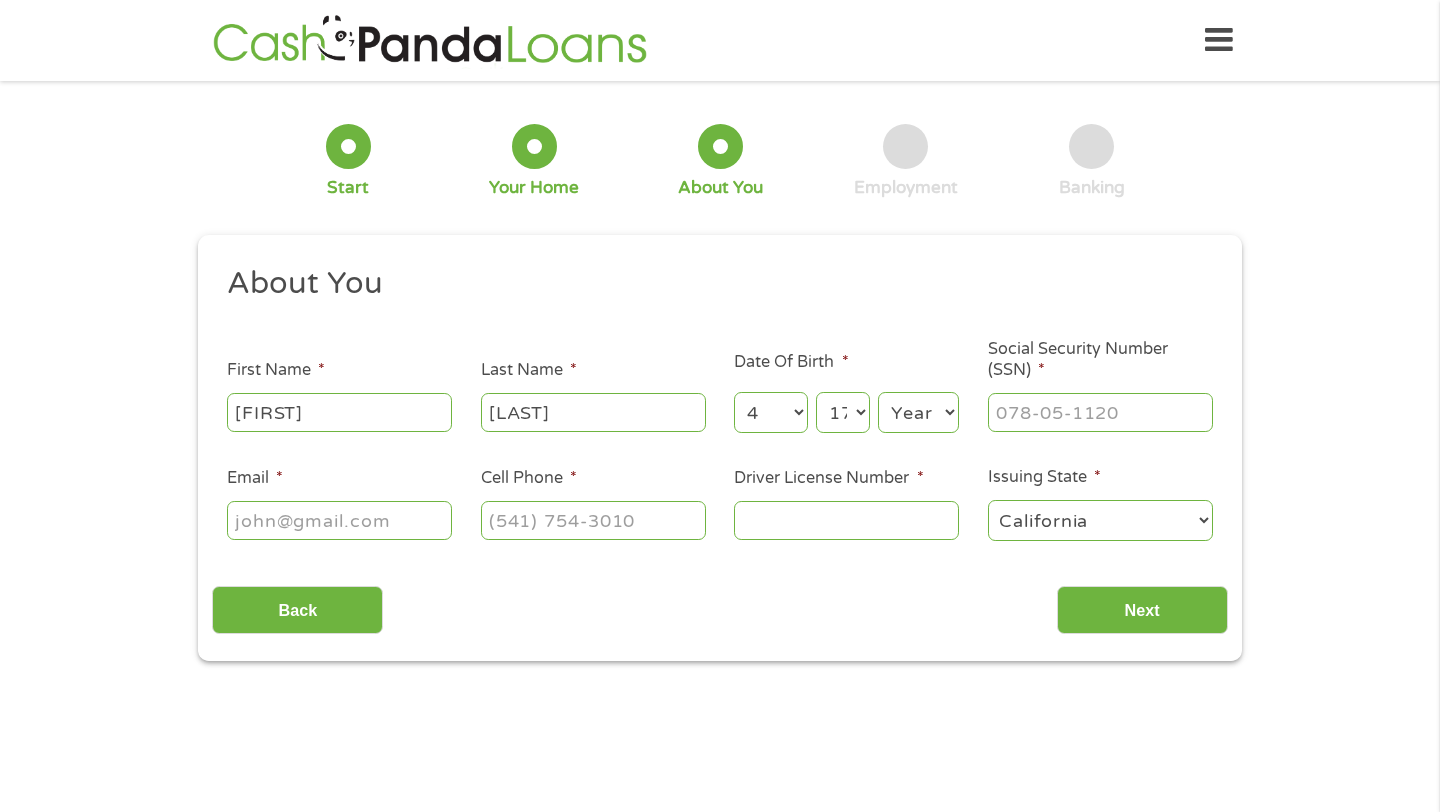 select on "1989" 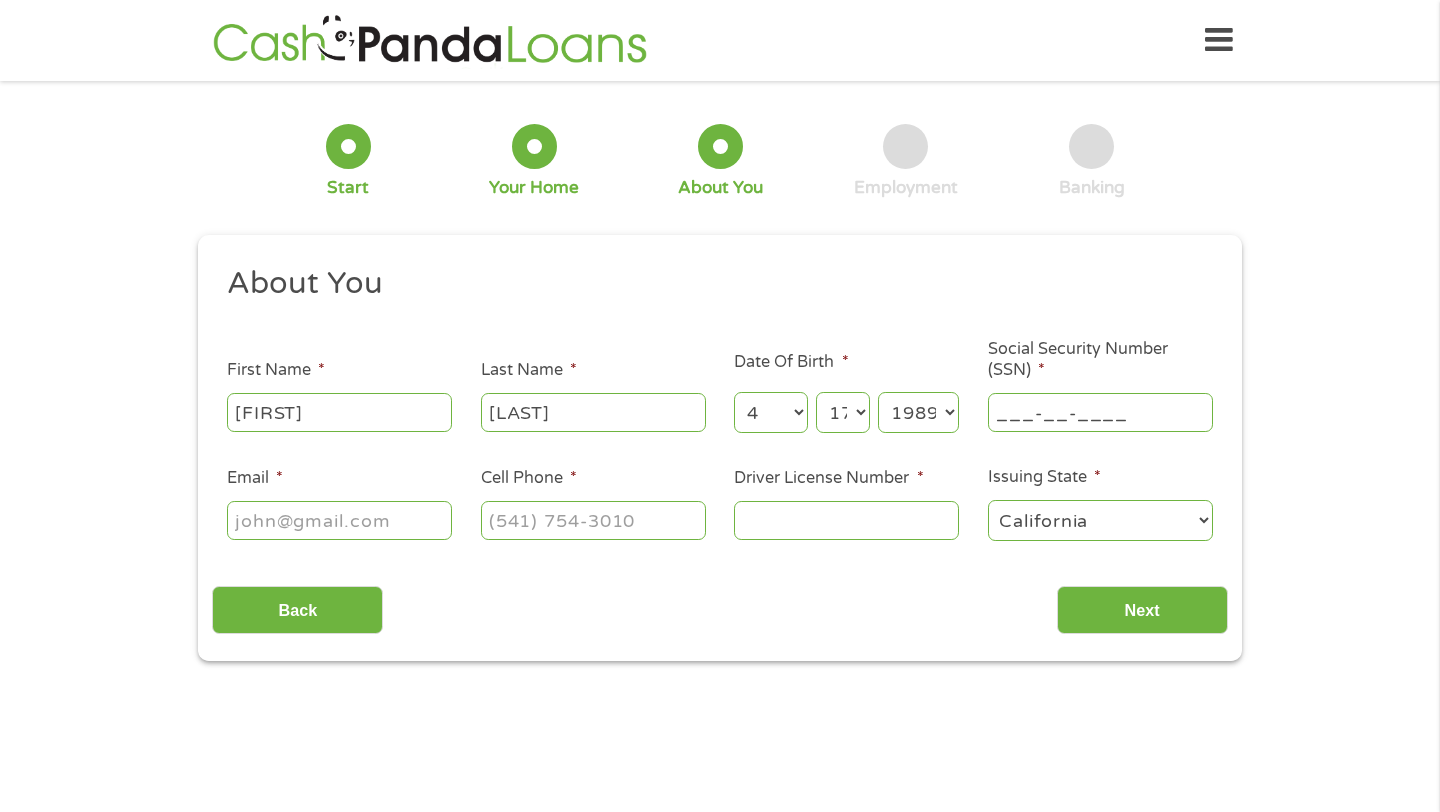 click on "___-__-____" at bounding box center [1100, 412] 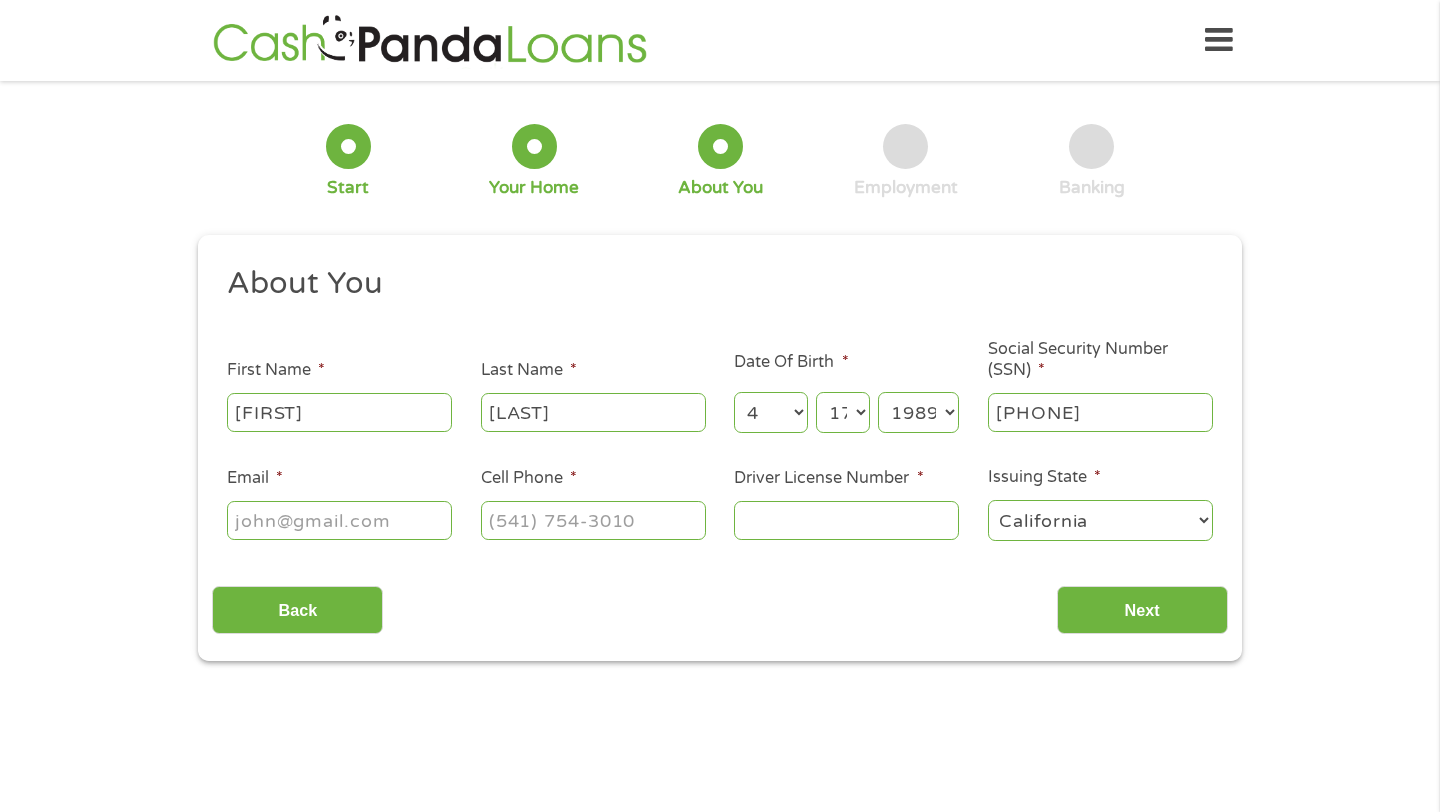 type on "[PHONE]" 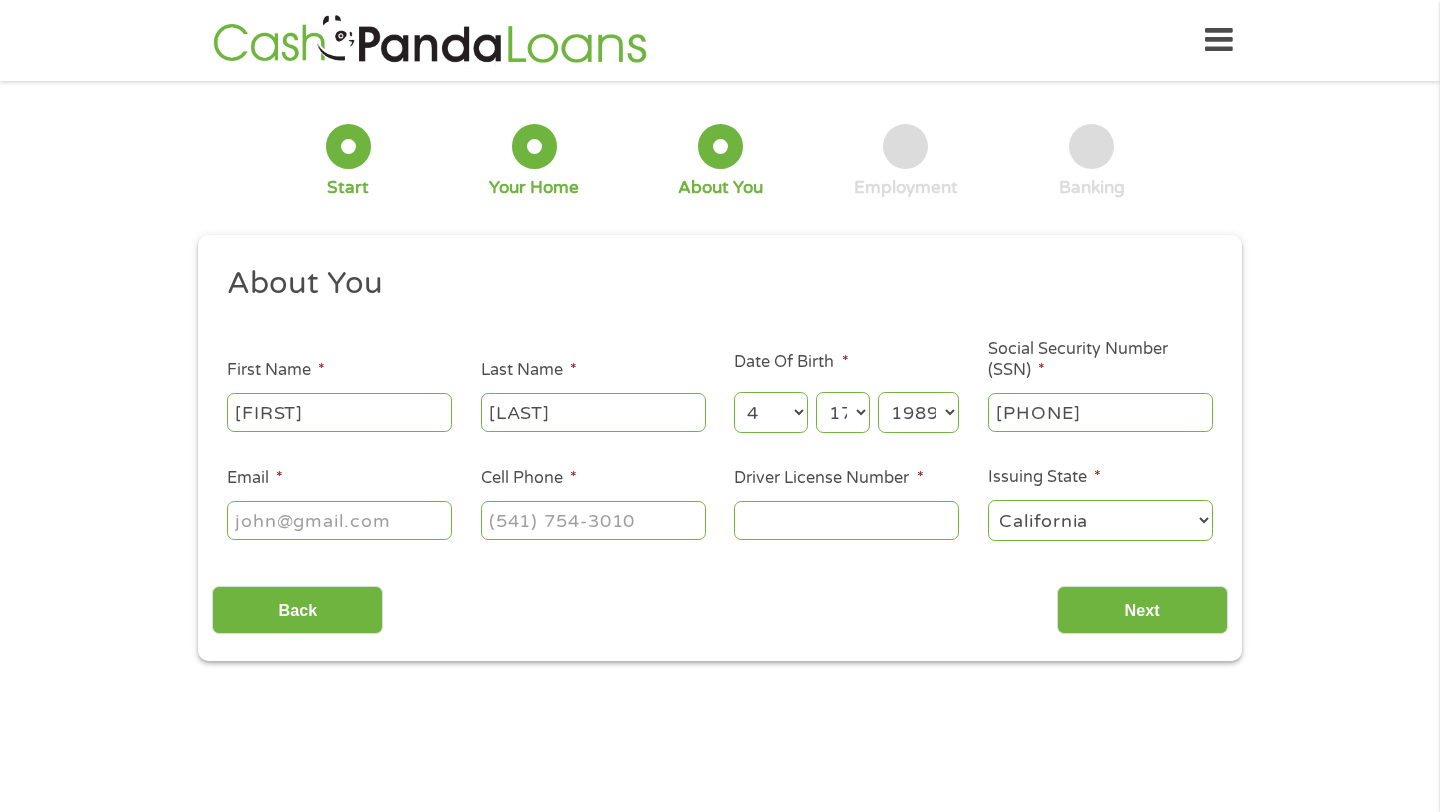 click on "Email *" at bounding box center [339, 520] 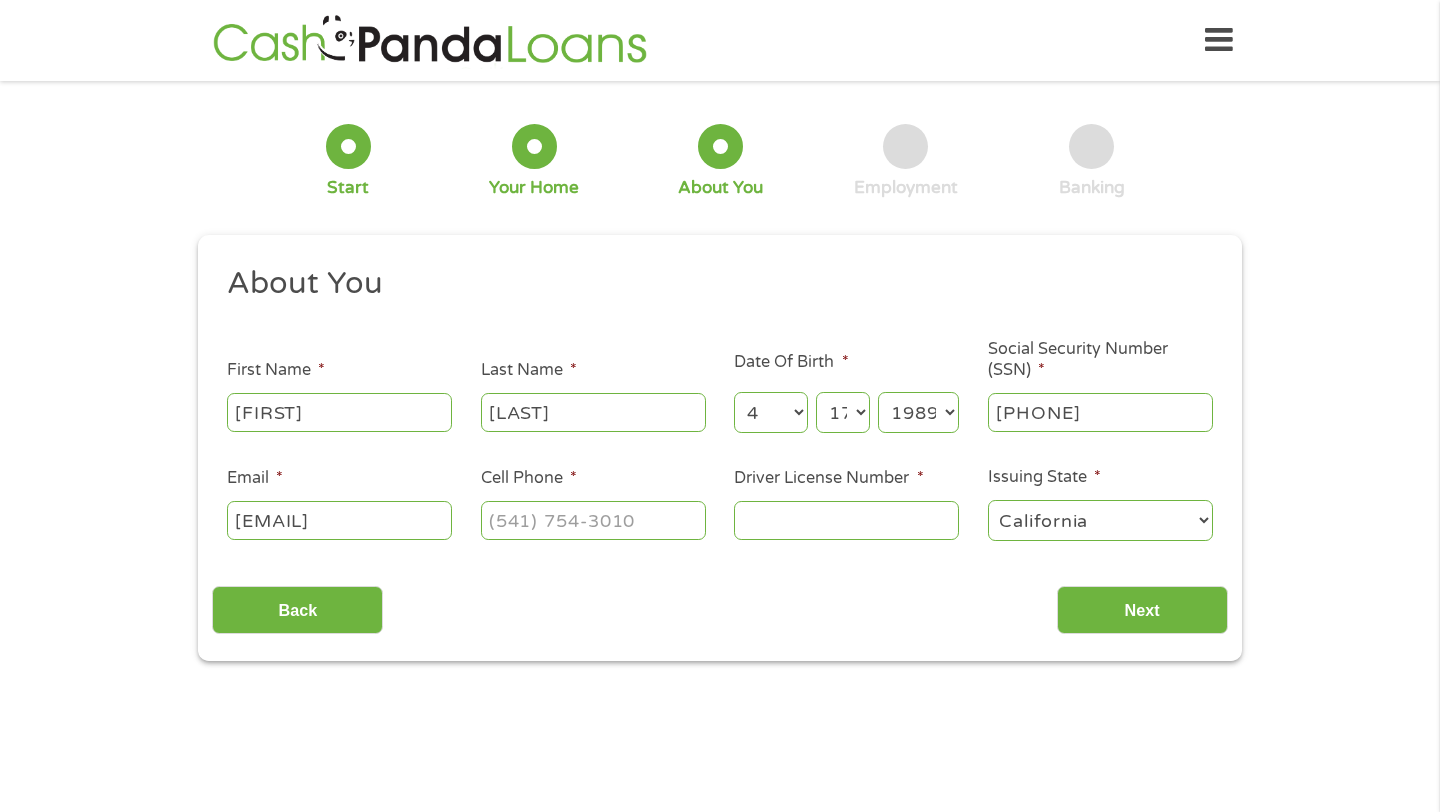 type on "[EMAIL]" 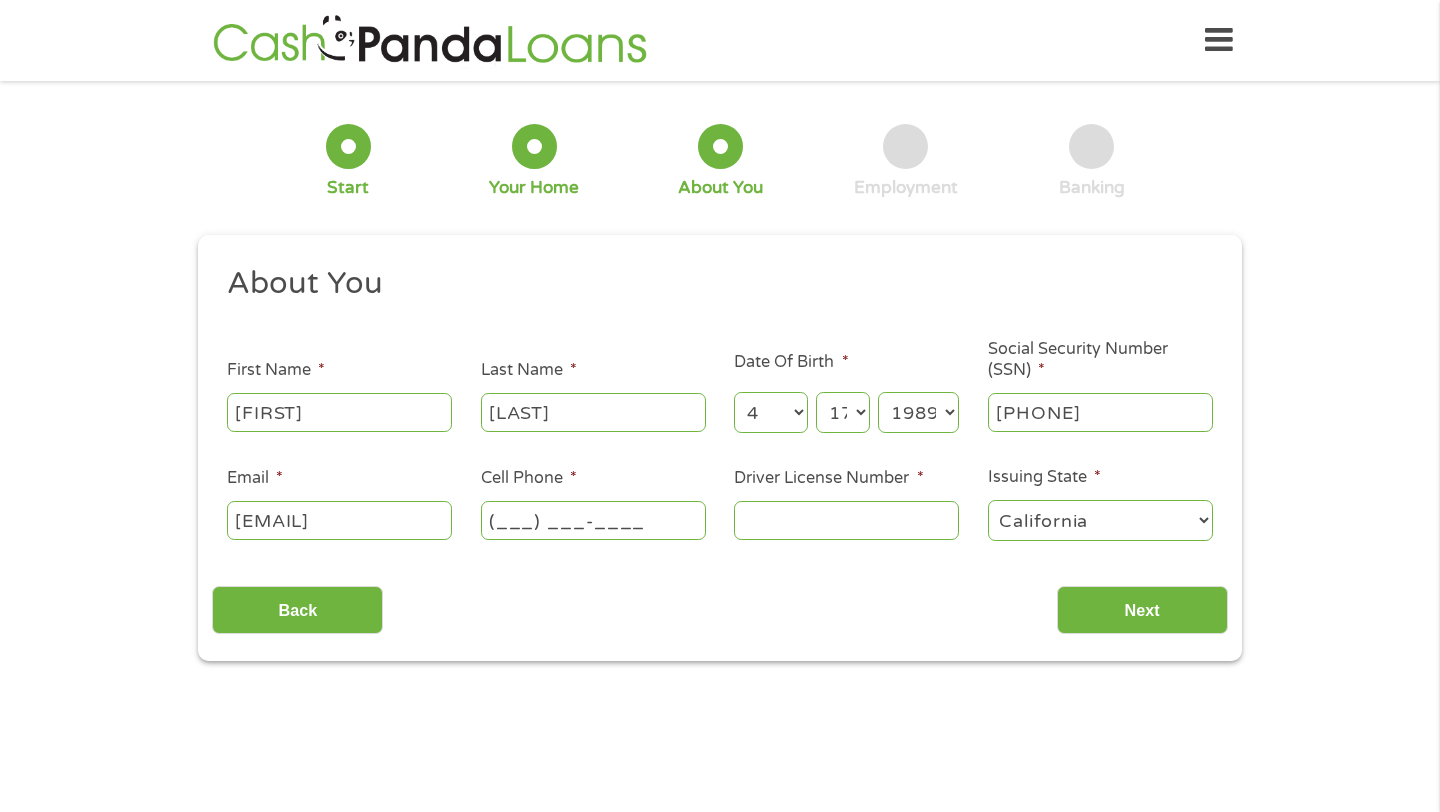 click on "(___) ___-____" at bounding box center [593, 520] 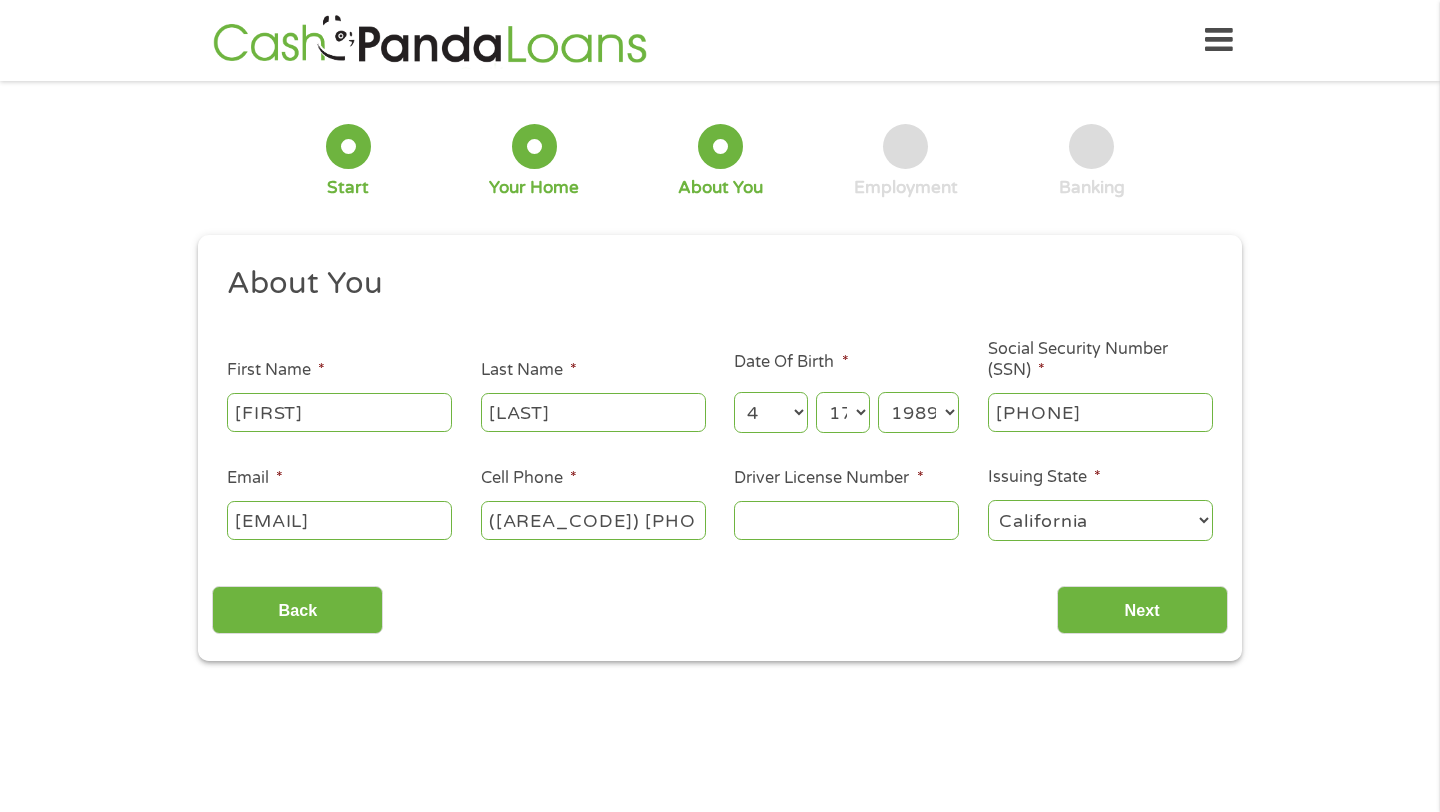 type on "[PHONE]" 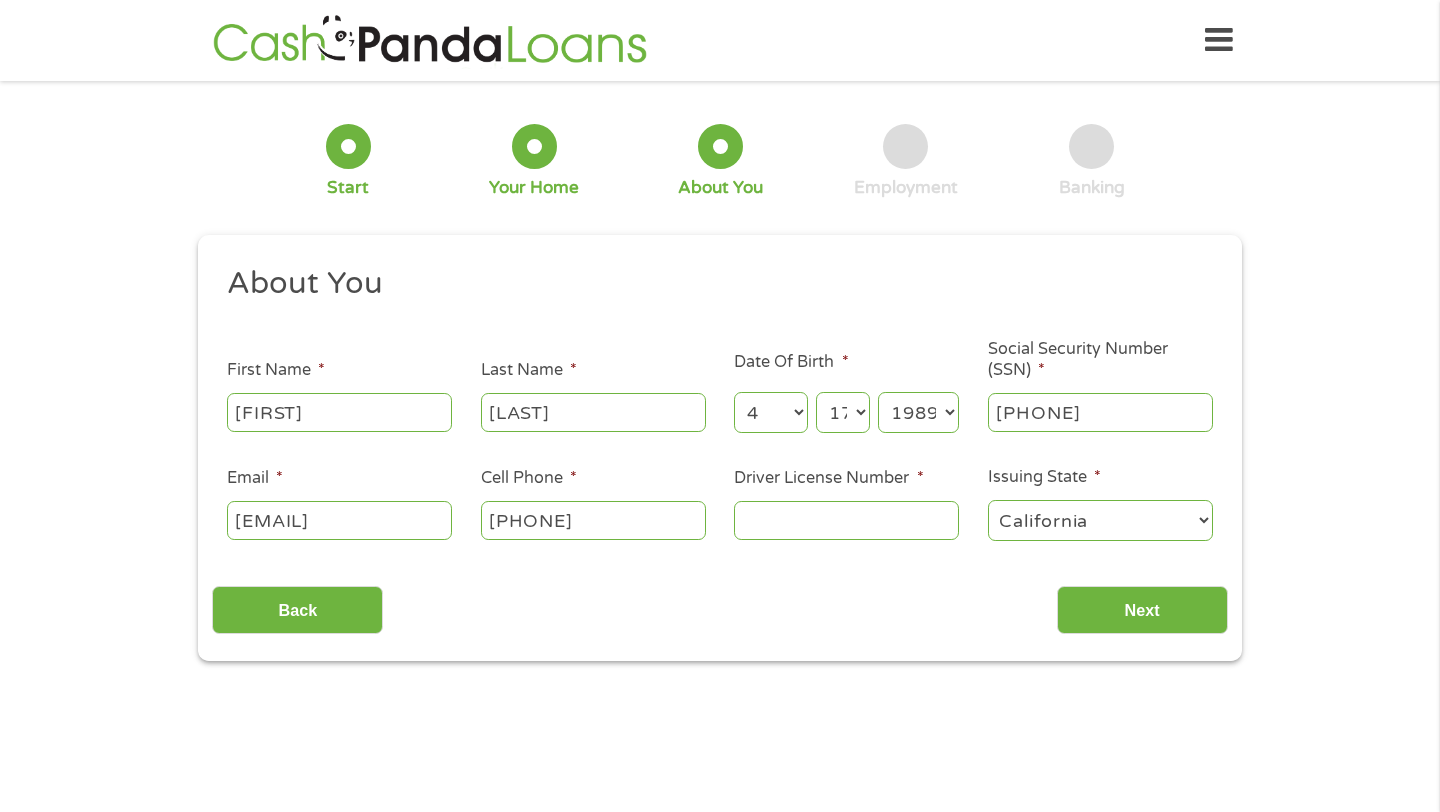 click on "Driver License Number *" at bounding box center [846, 520] 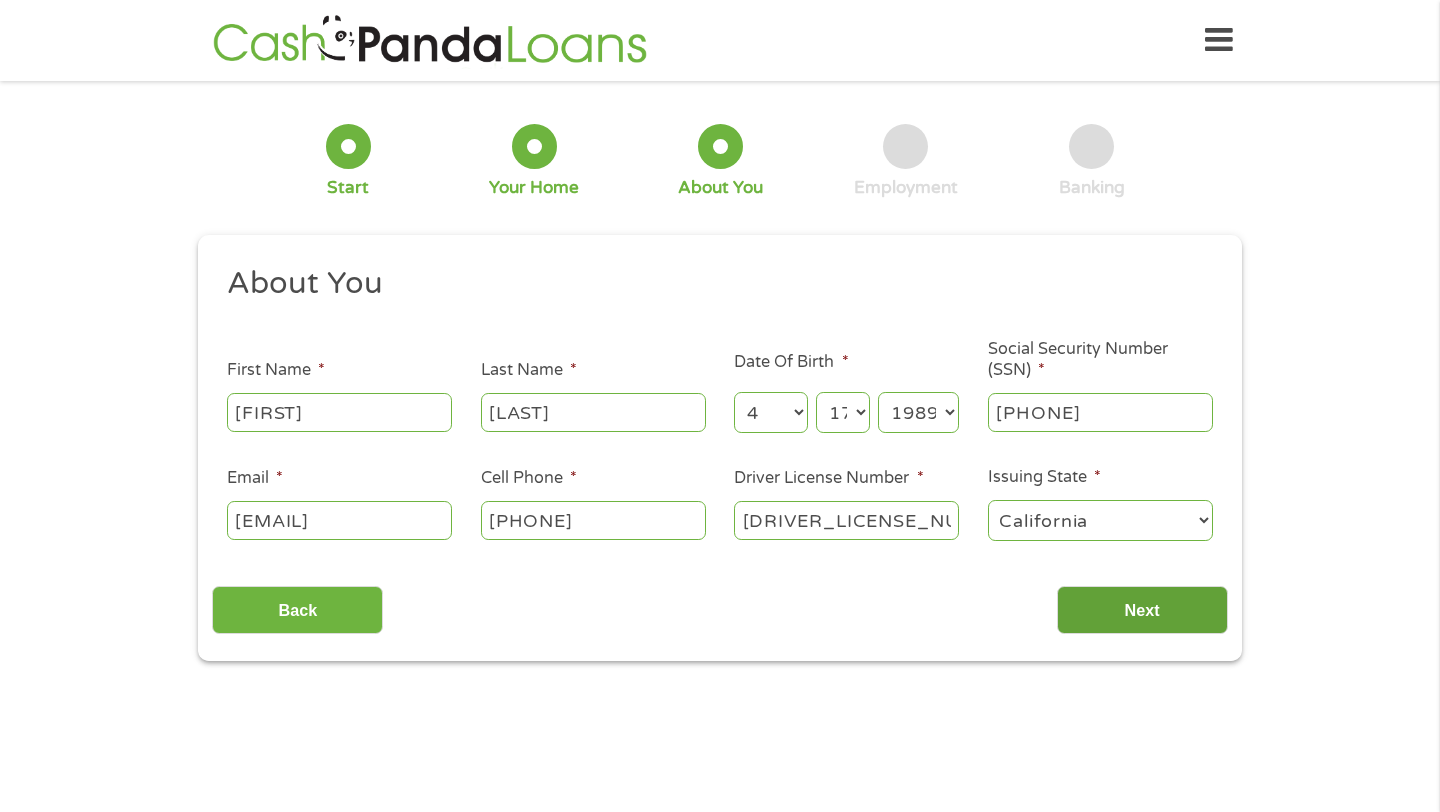 type on "[DRIVER_LICENSE_NUMBER]" 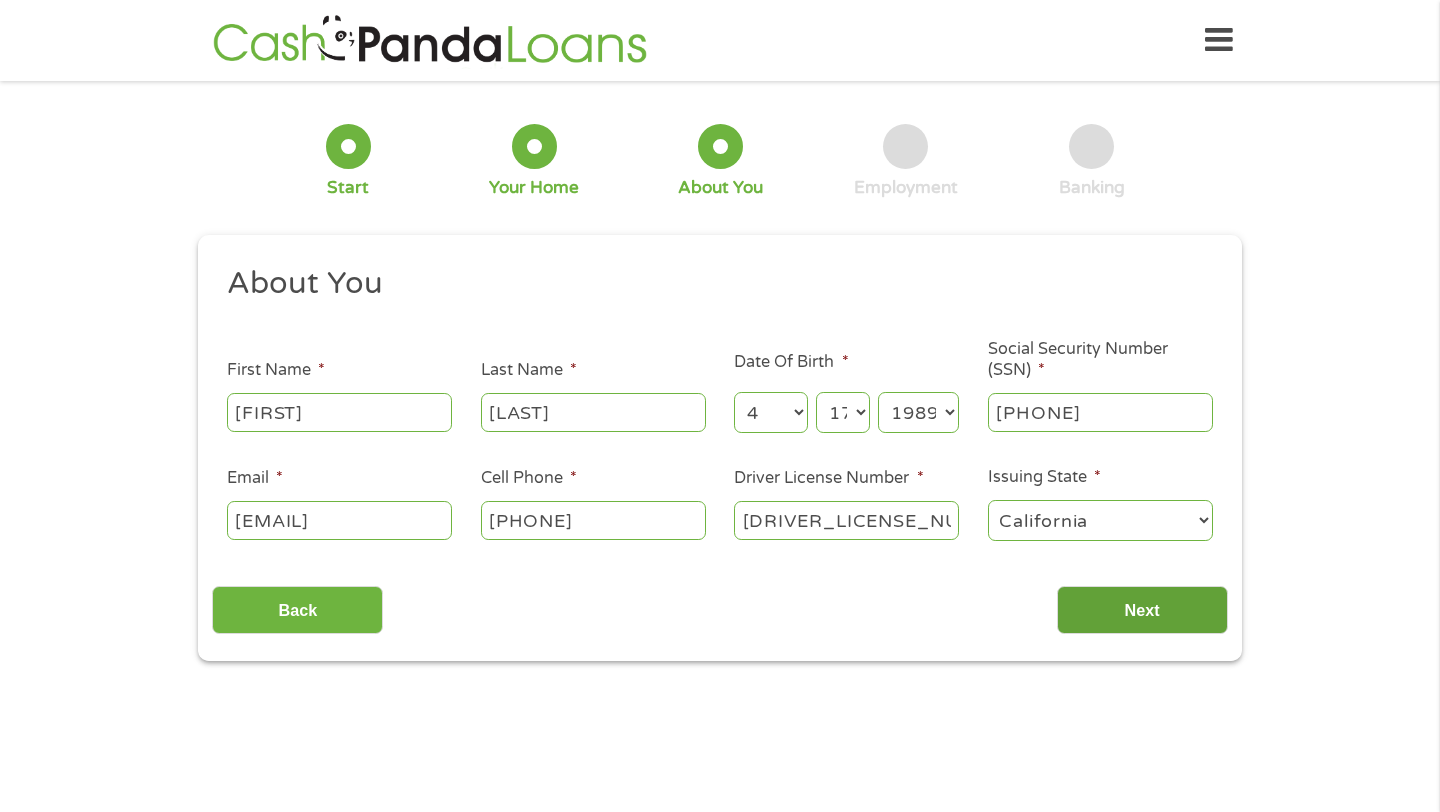 scroll, scrollTop: 8, scrollLeft: 8, axis: both 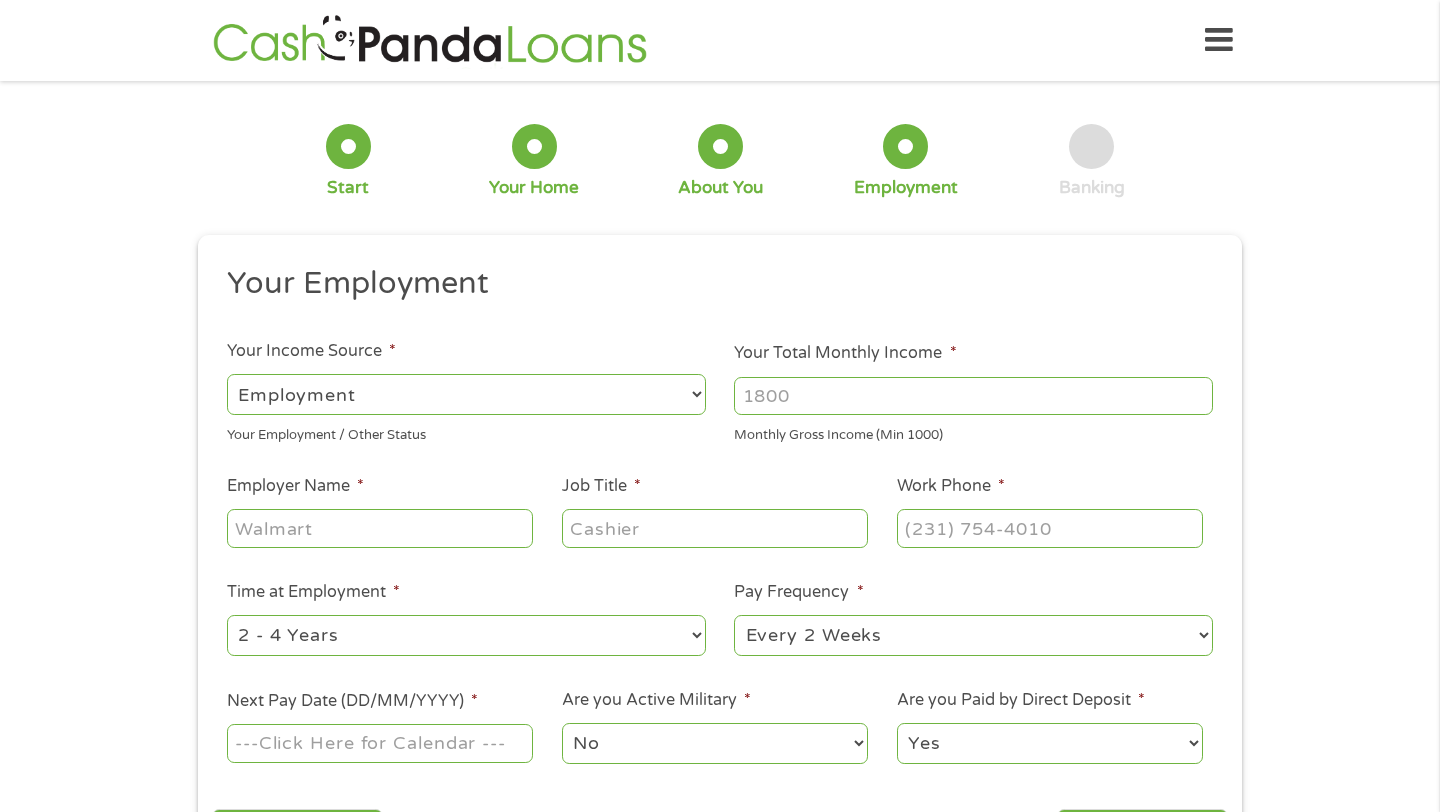 click on "--- Choose one --- Employment Self Employed Benefits" at bounding box center [466, 394] 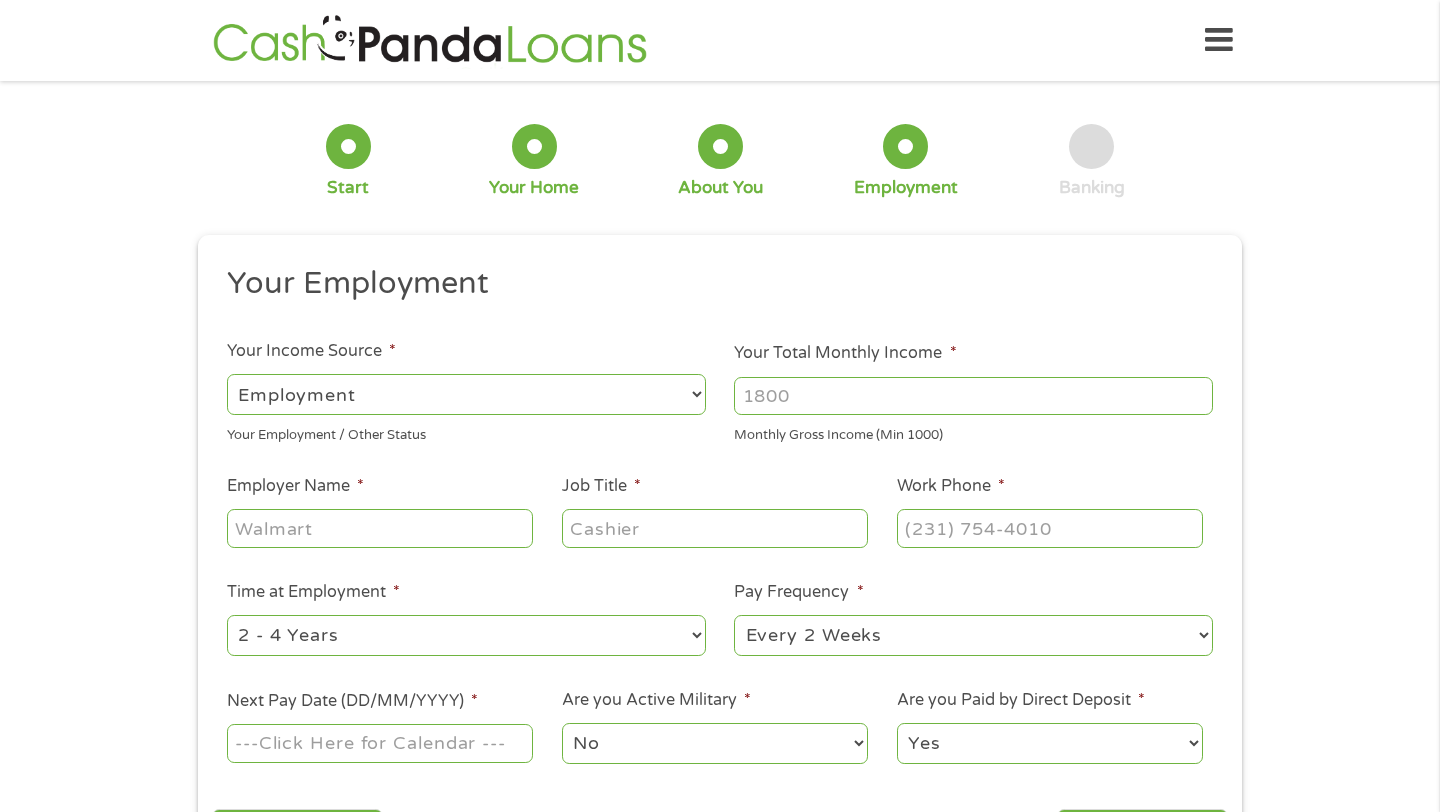 select on "benefits" 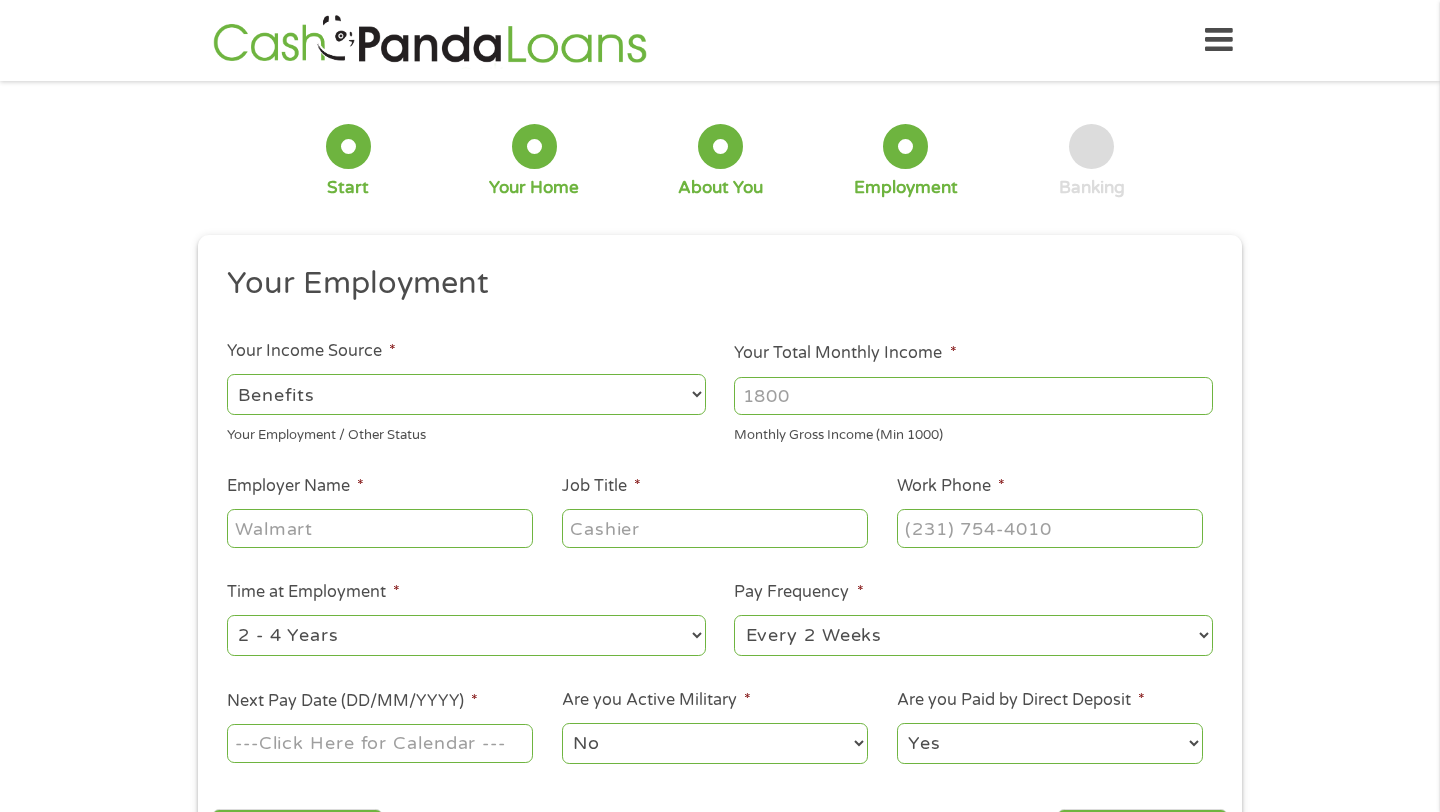 type on "Other" 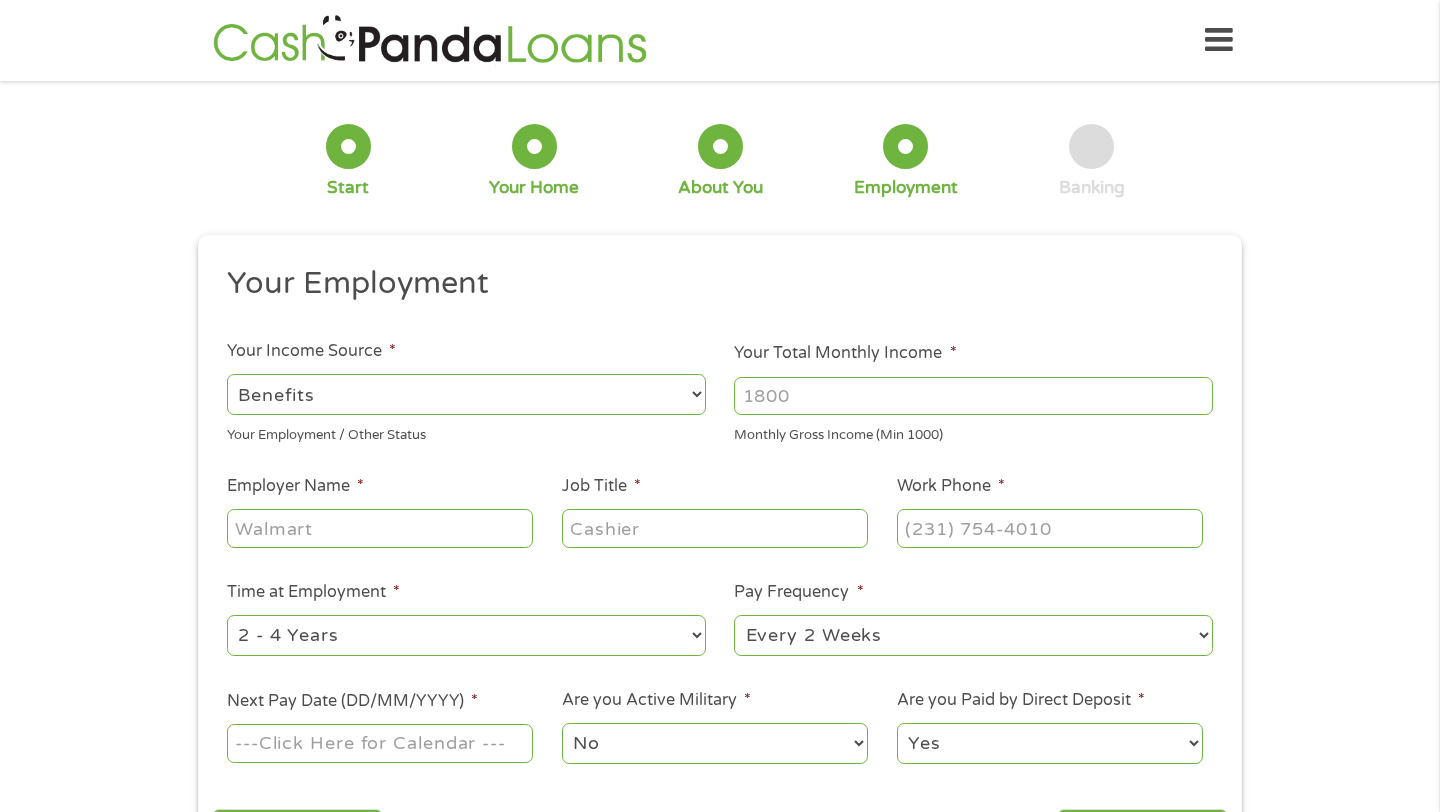 type on "[PHONE]" 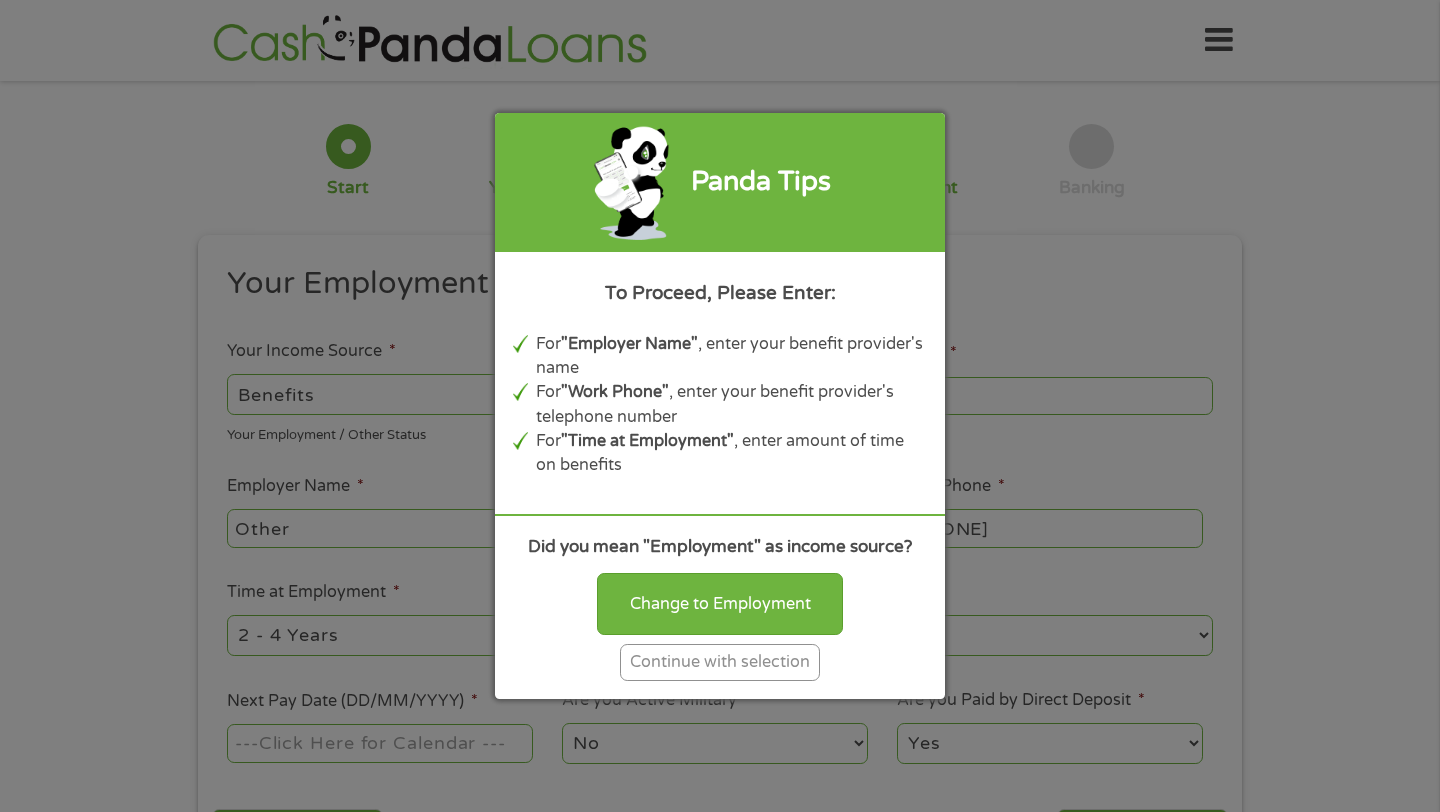 click on "Continue with selection" at bounding box center [720, 662] 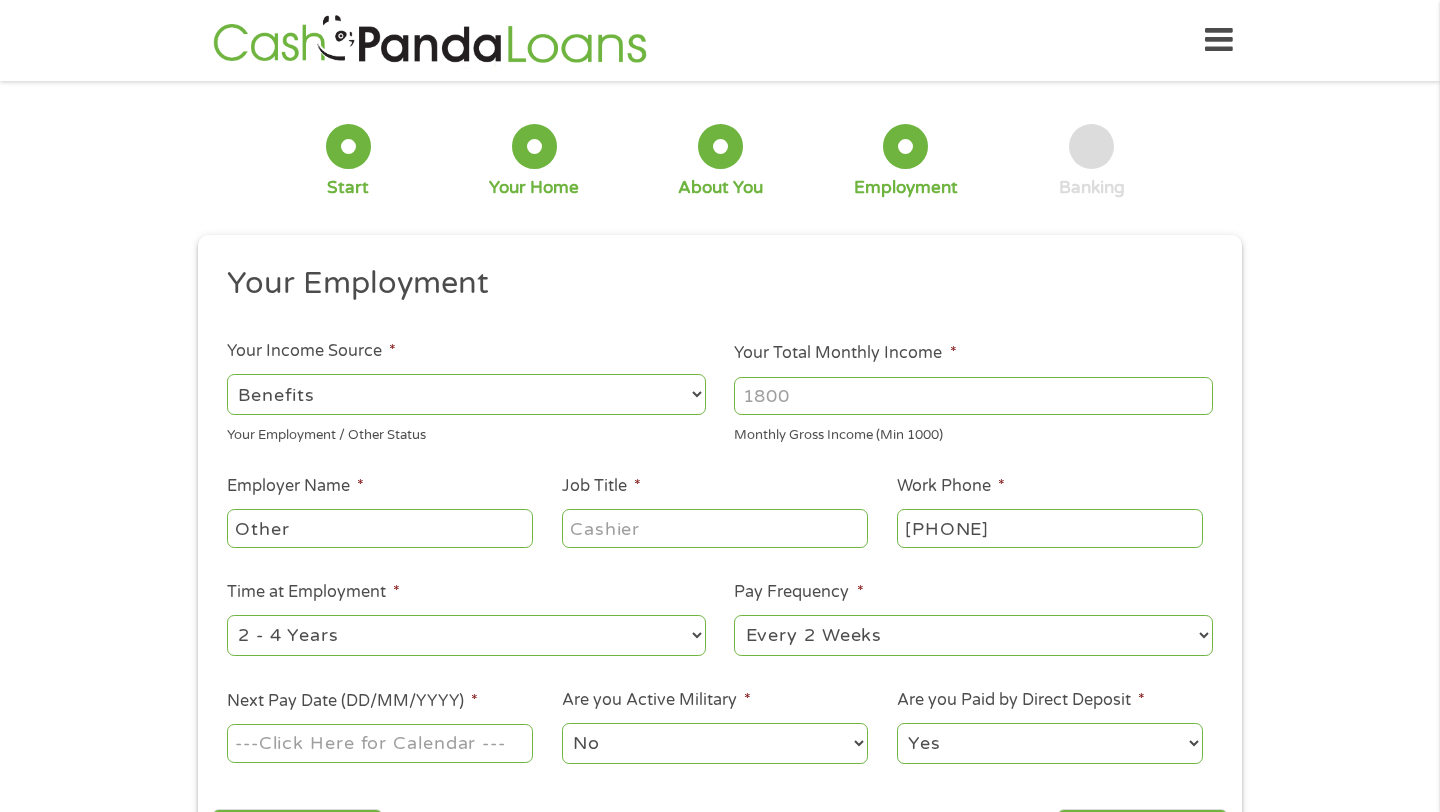 click on "Your Total Monthly Income *" at bounding box center [973, 396] 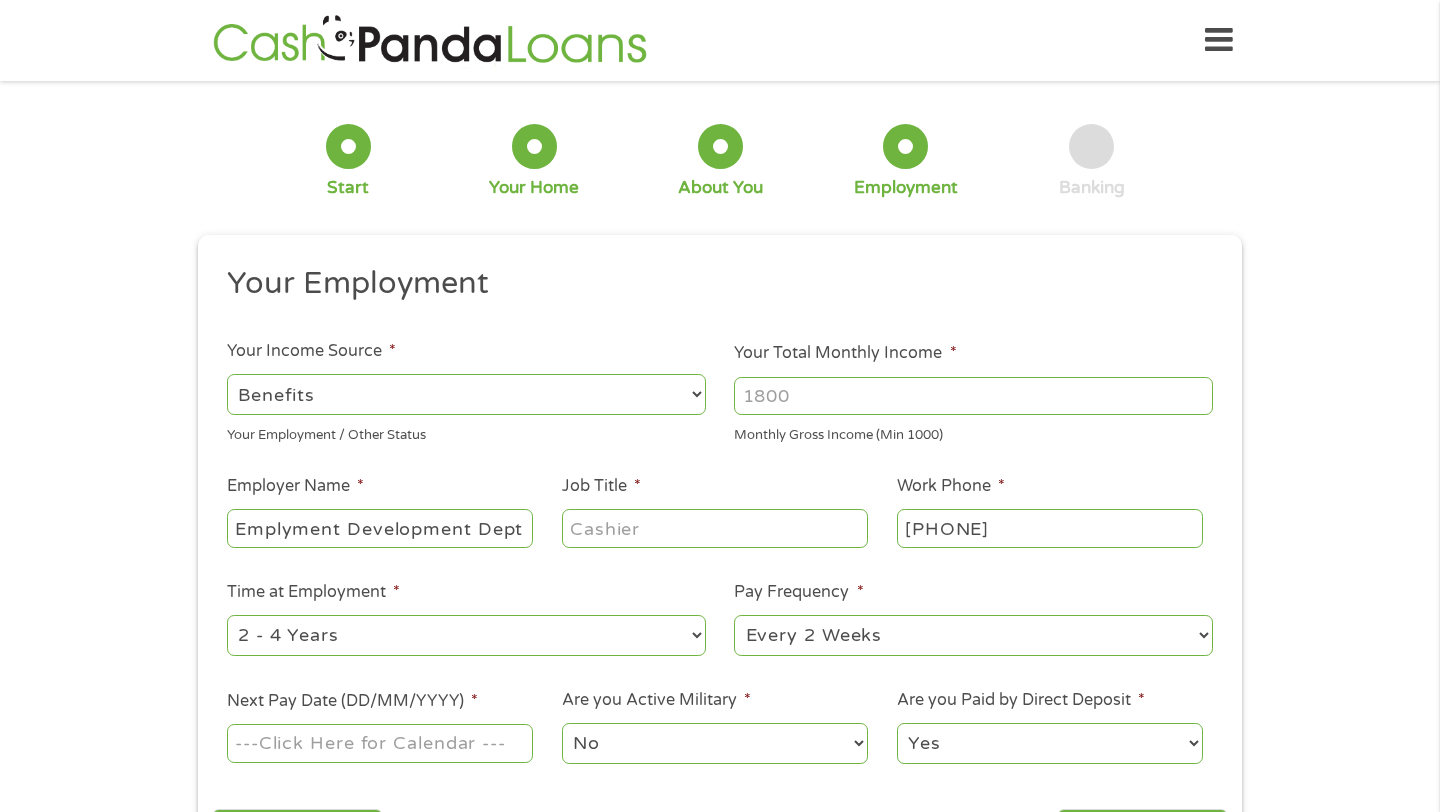 type on "Emplyment Development Dept" 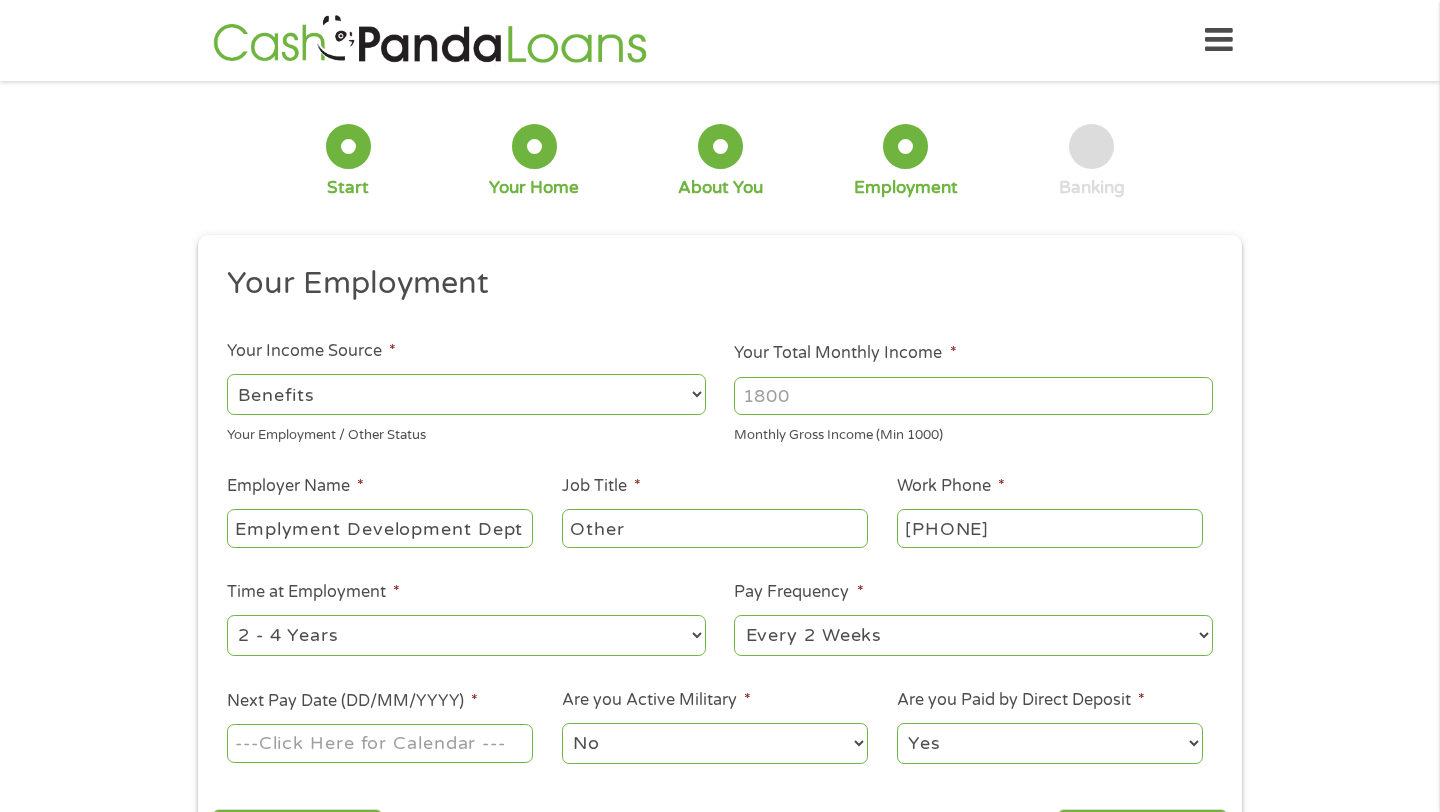 type on "Other" 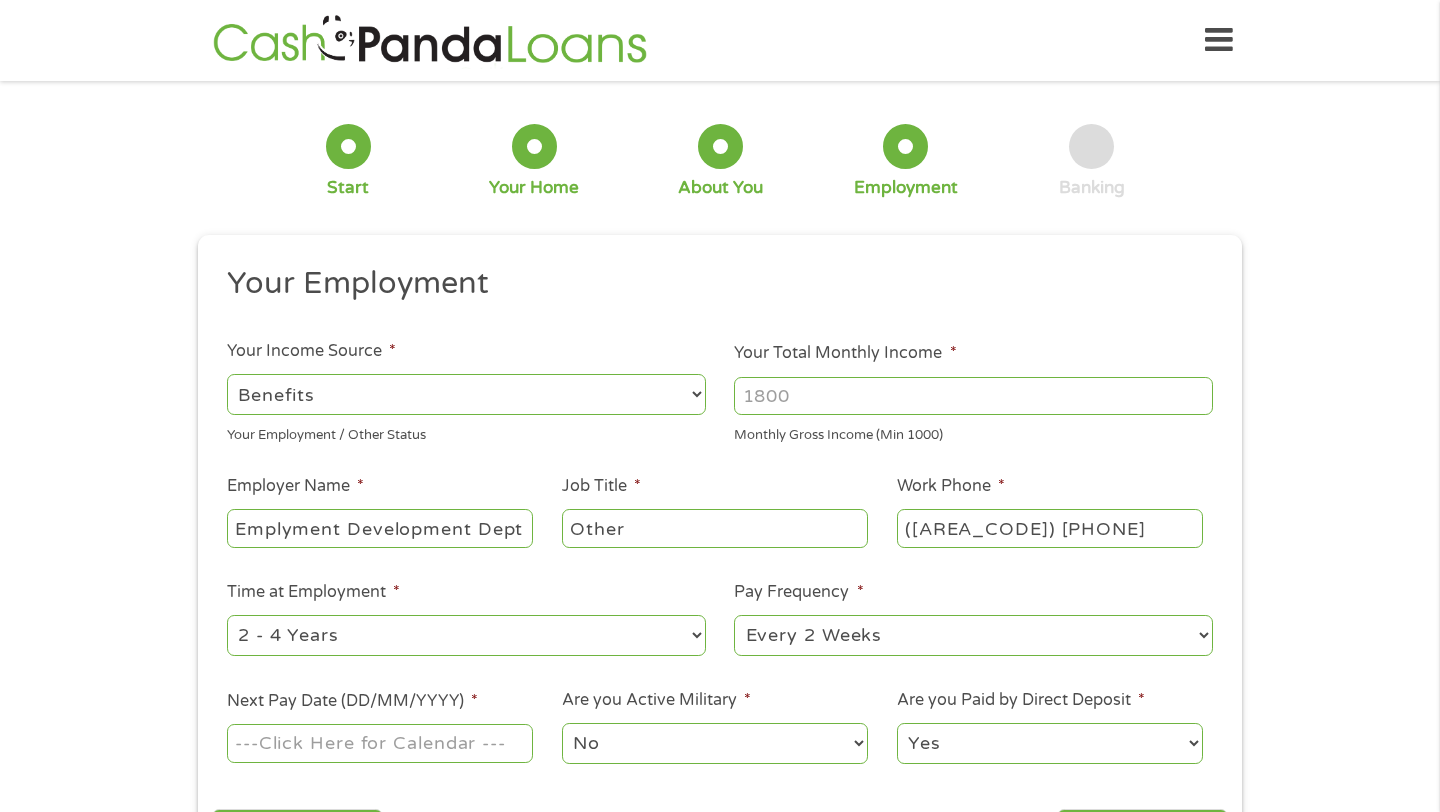 type on "[PHONE]" 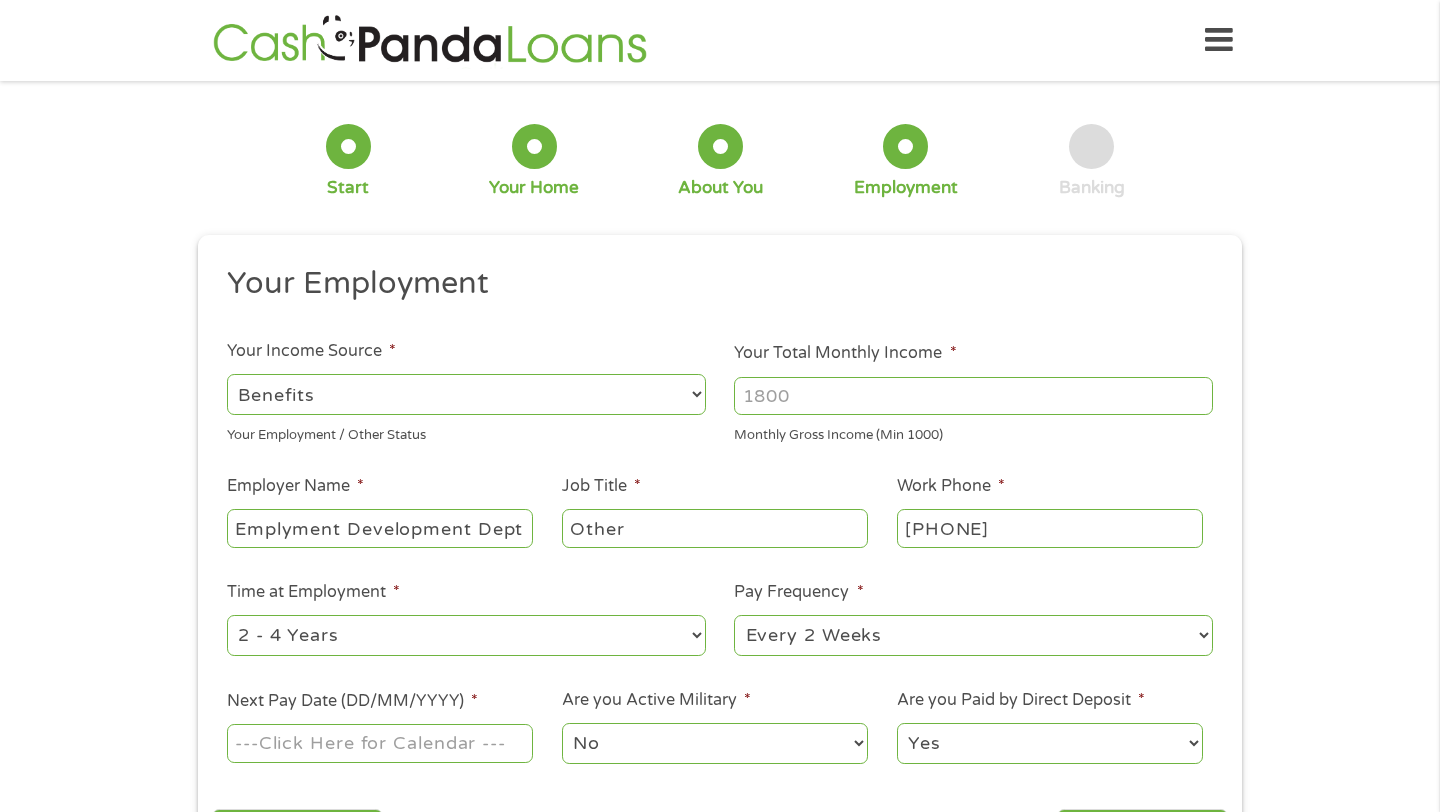 click on "--- Choose one --- 1 Year or less 1 - 2 Years 2 - 4 Years Over 4 Years" at bounding box center [466, 635] 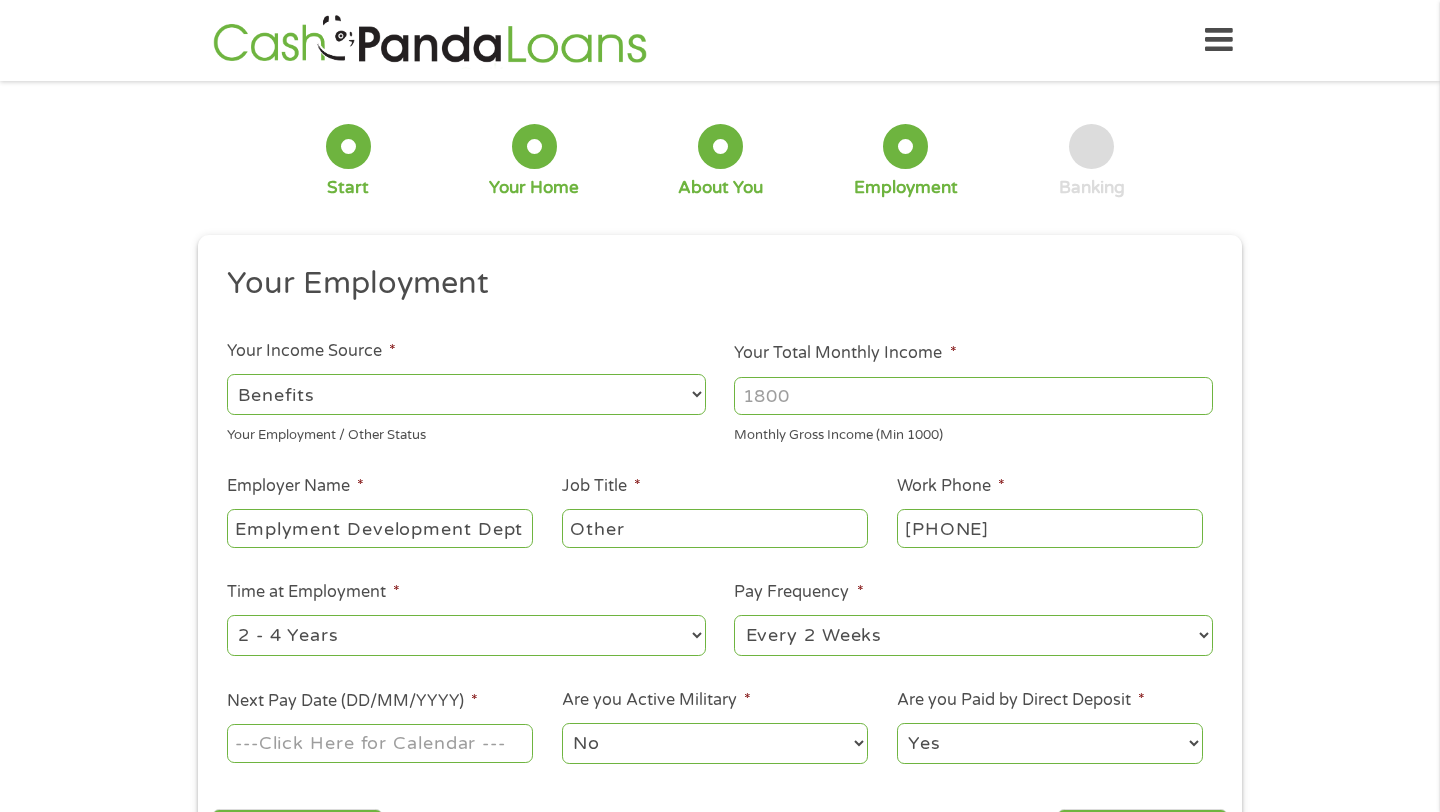select on "12months" 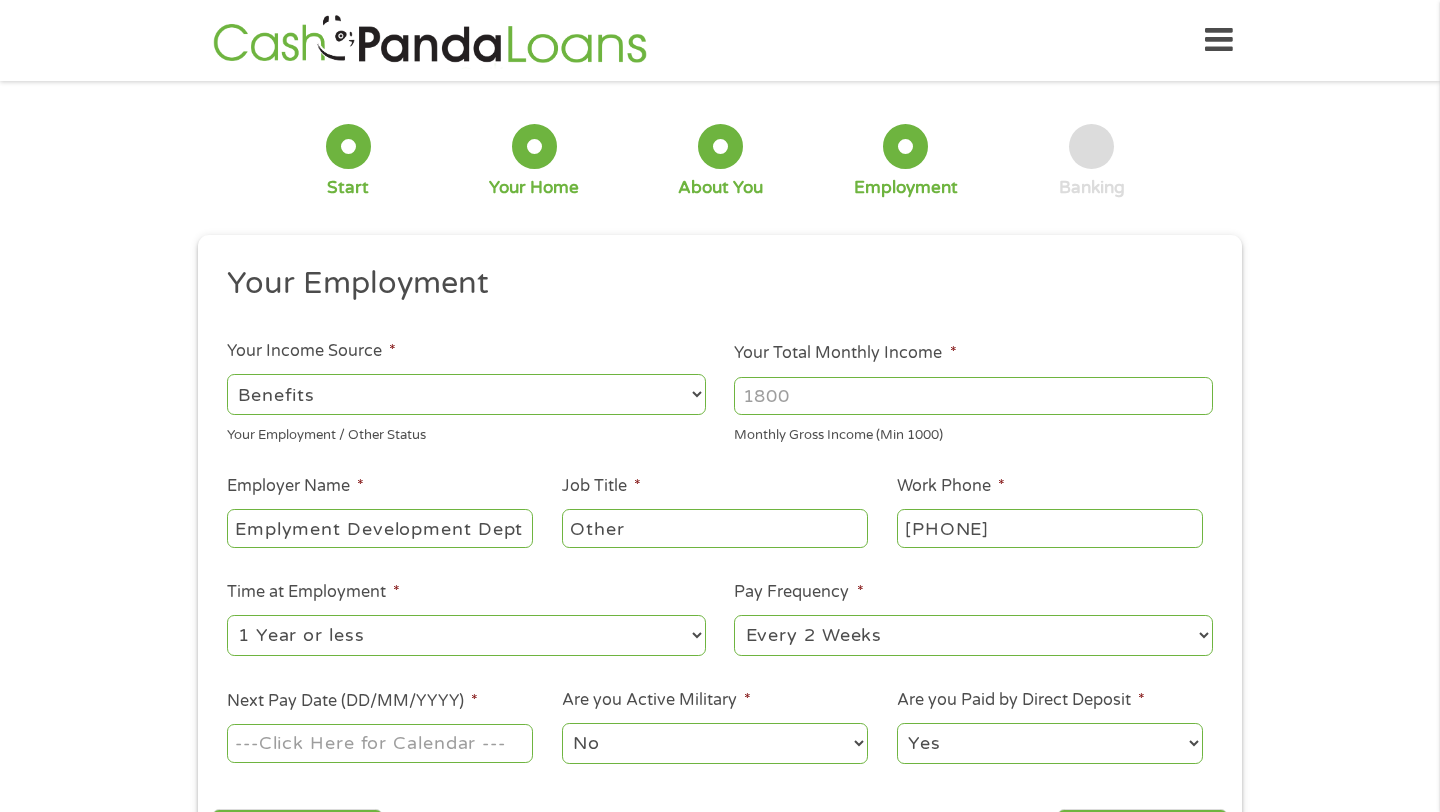 scroll, scrollTop: 89, scrollLeft: 0, axis: vertical 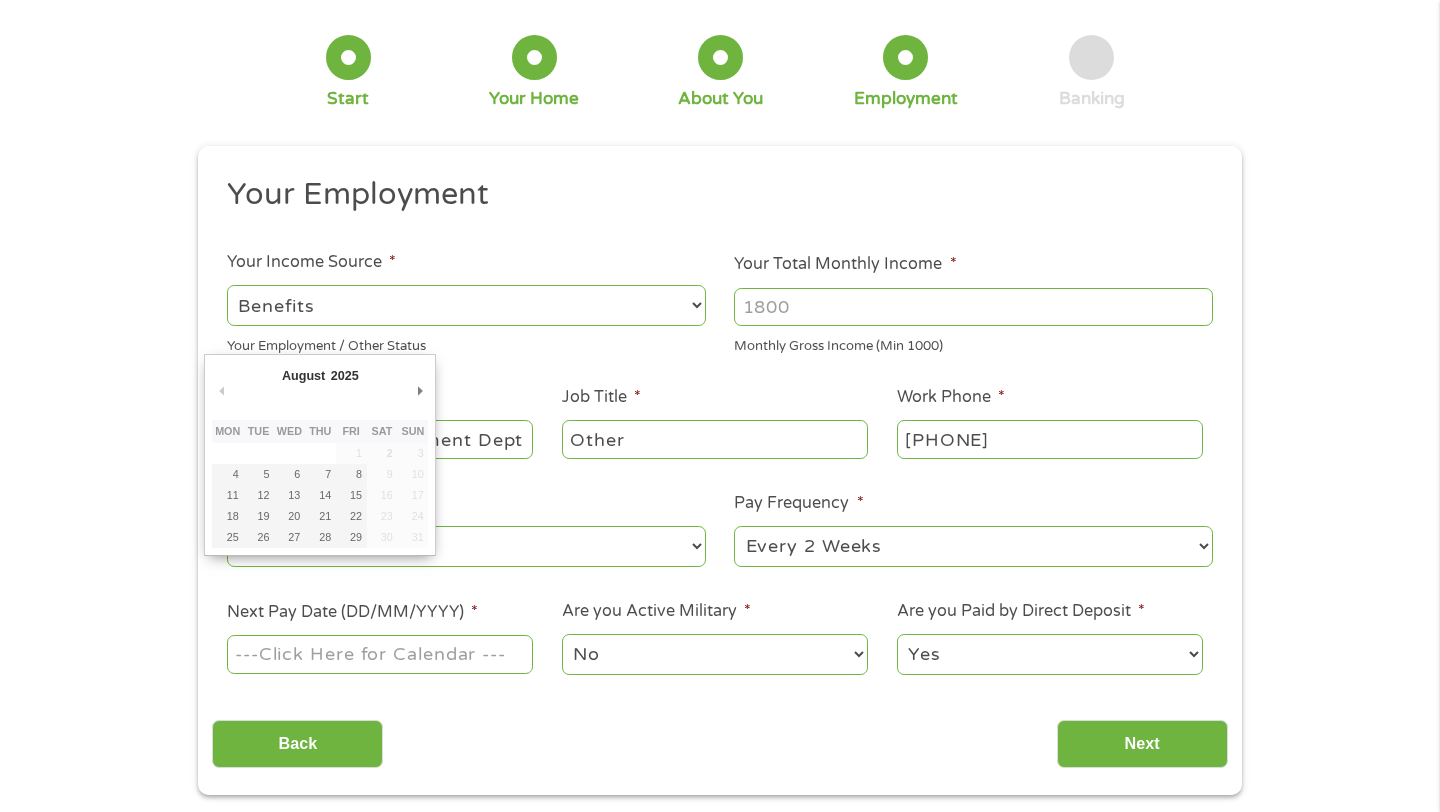 click on "Next Pay Date (DD/MM/YYYY) *" at bounding box center (380, 654) 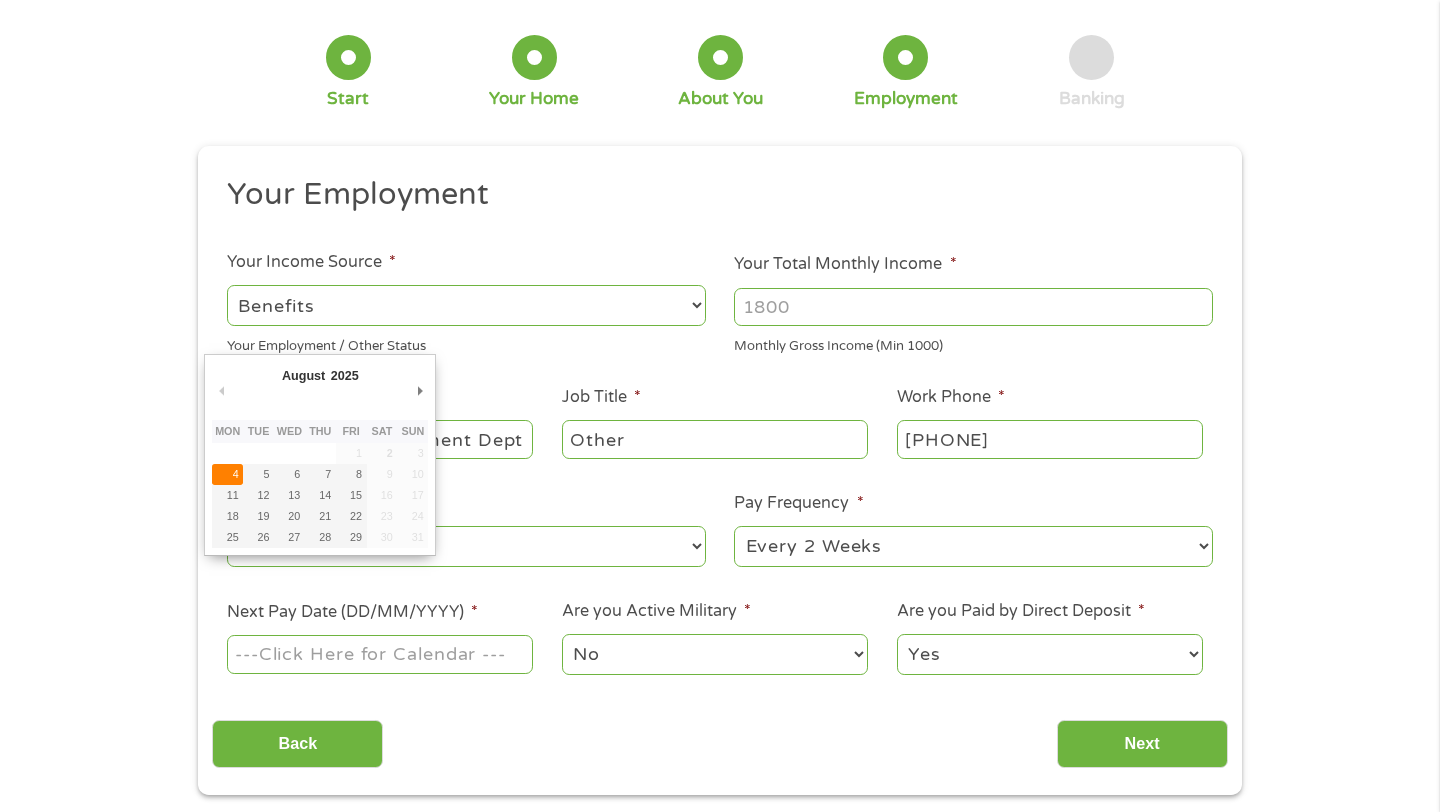 type on "[DATE]" 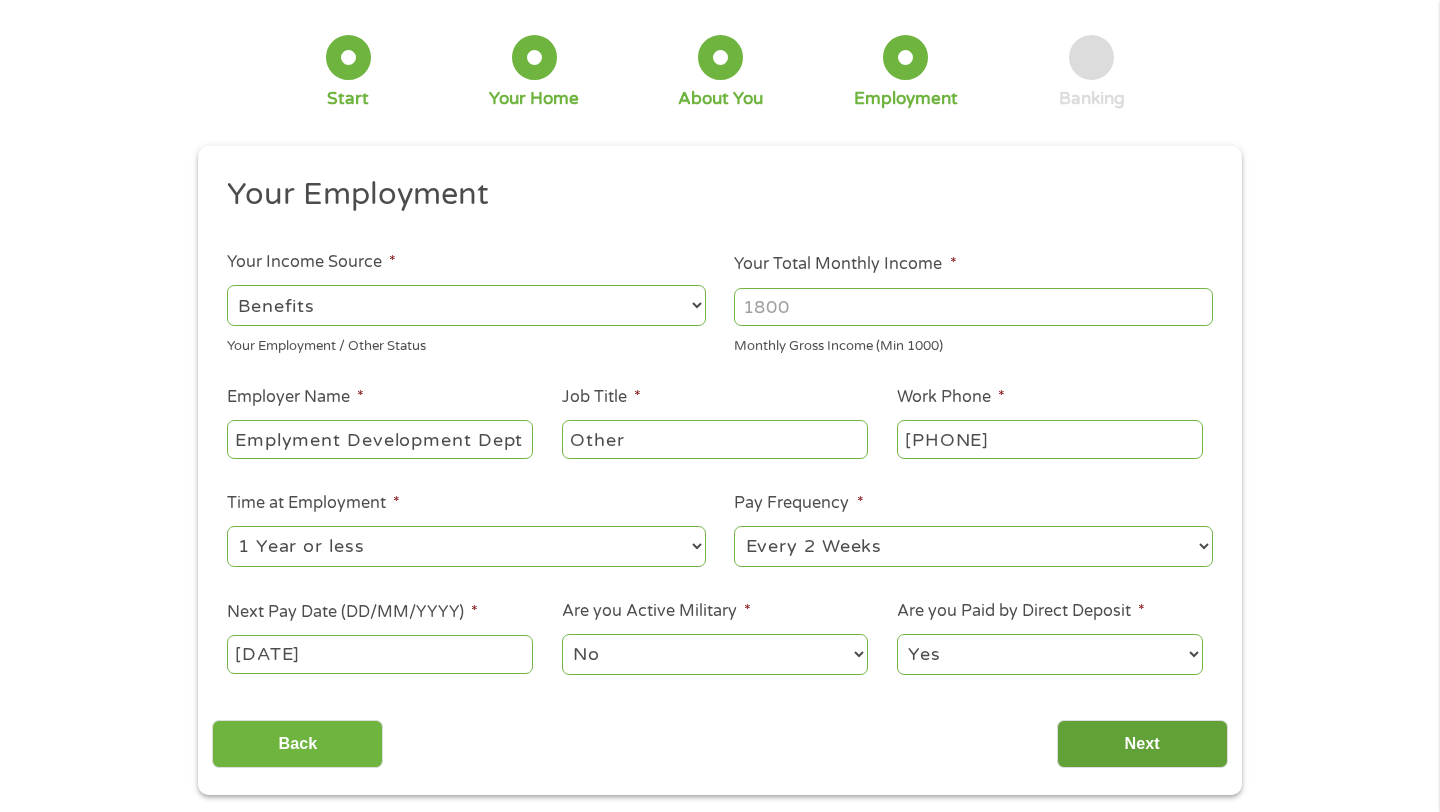 click on "Next" at bounding box center (1142, 744) 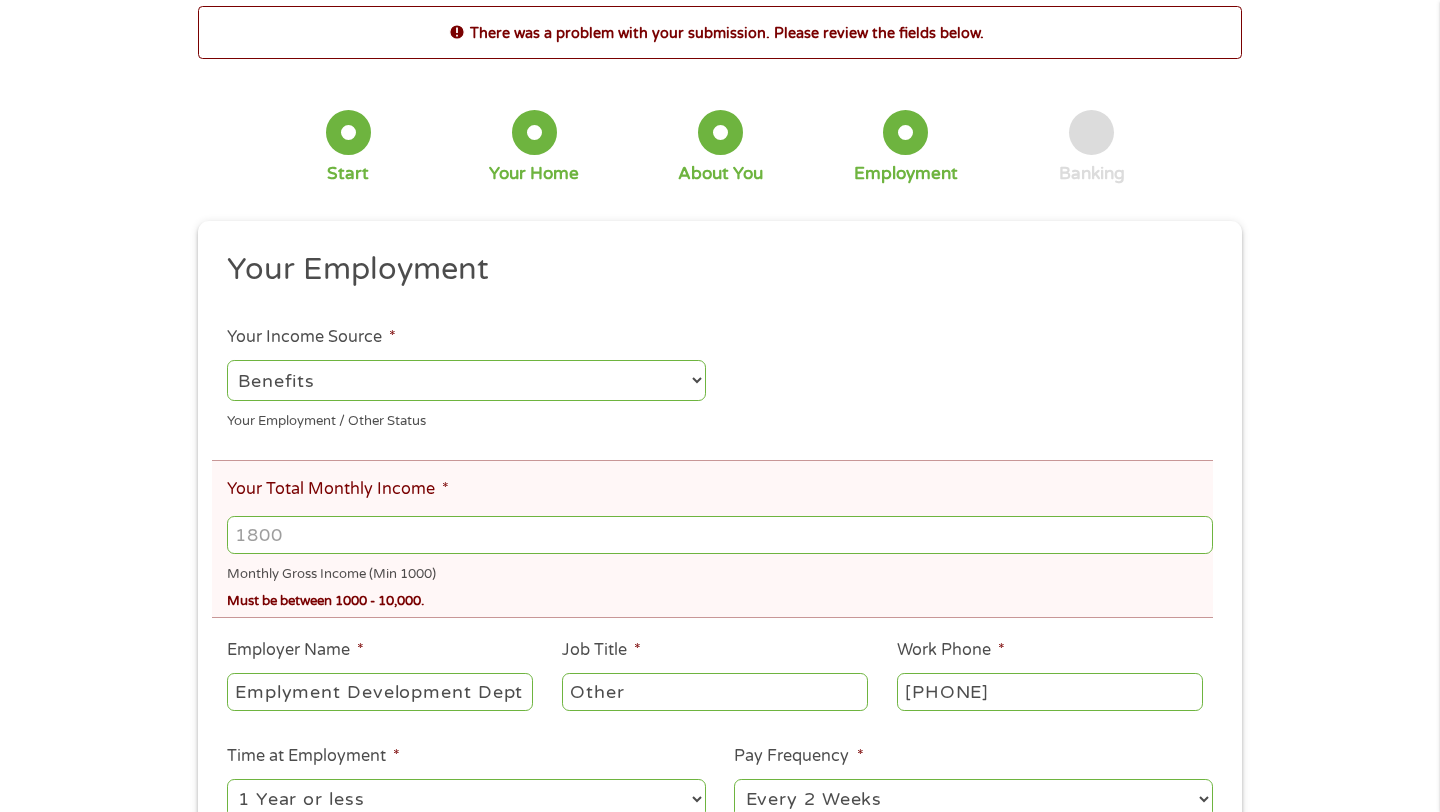 scroll, scrollTop: 8, scrollLeft: 8, axis: both 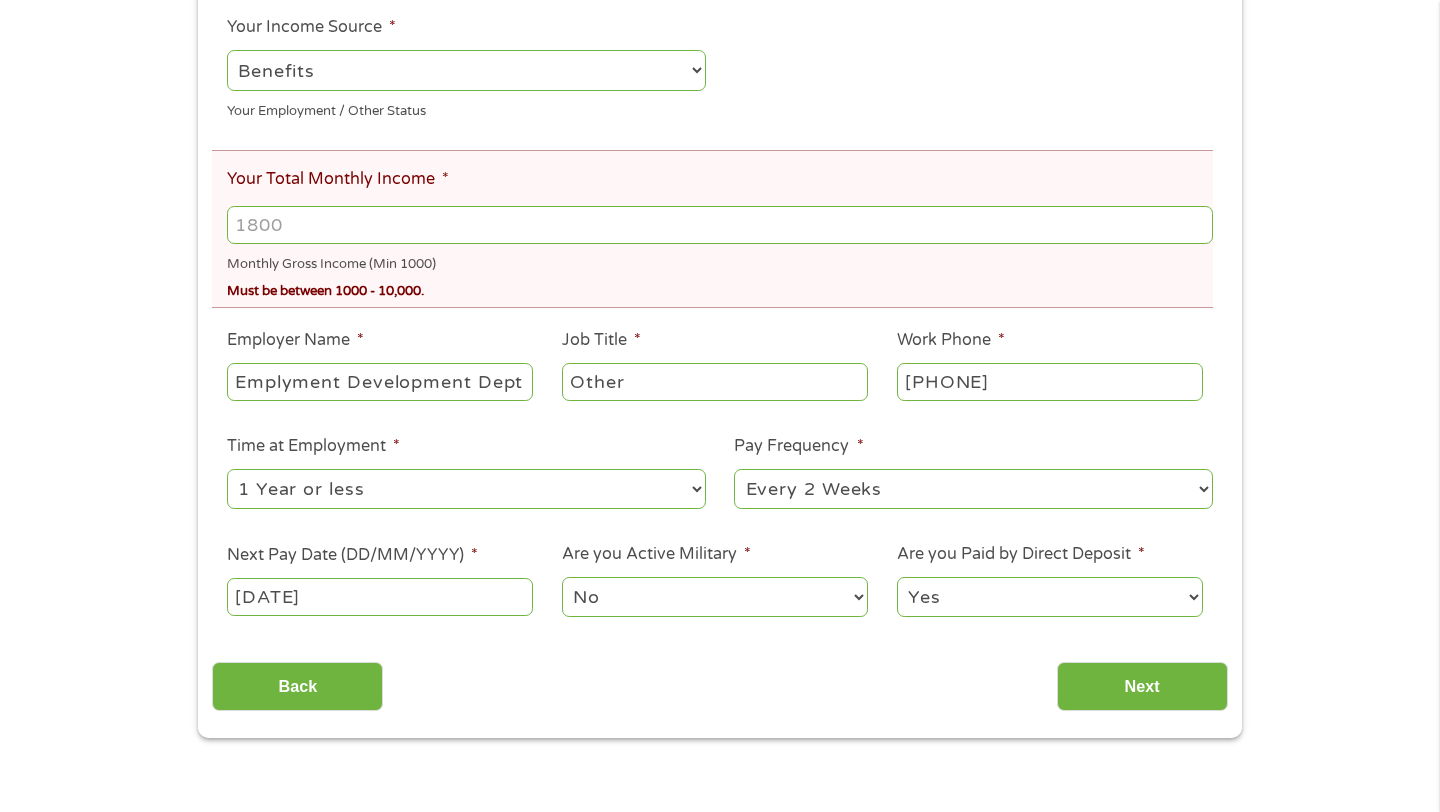 click on "Your Total Monthly Income *" at bounding box center (720, 225) 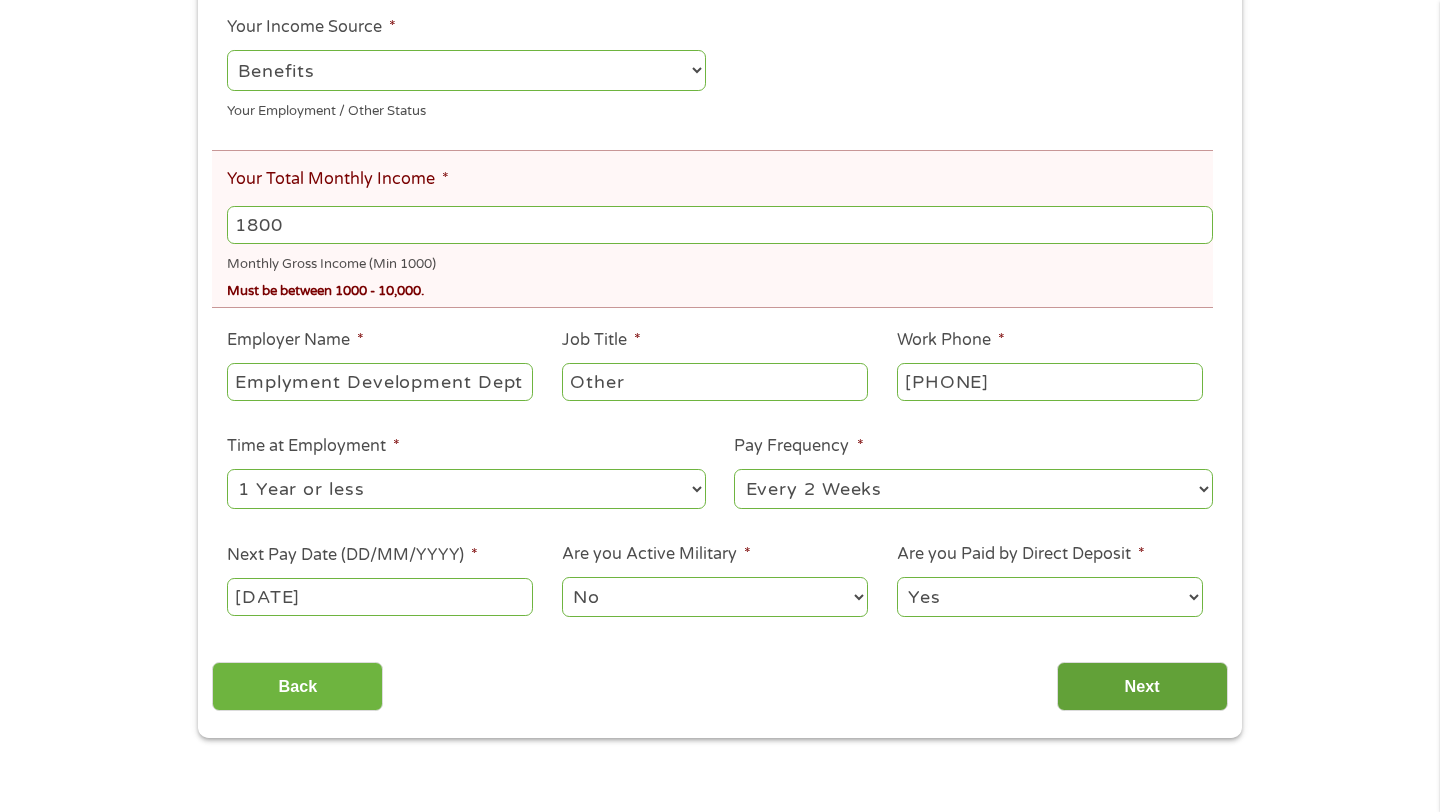 type on "1800" 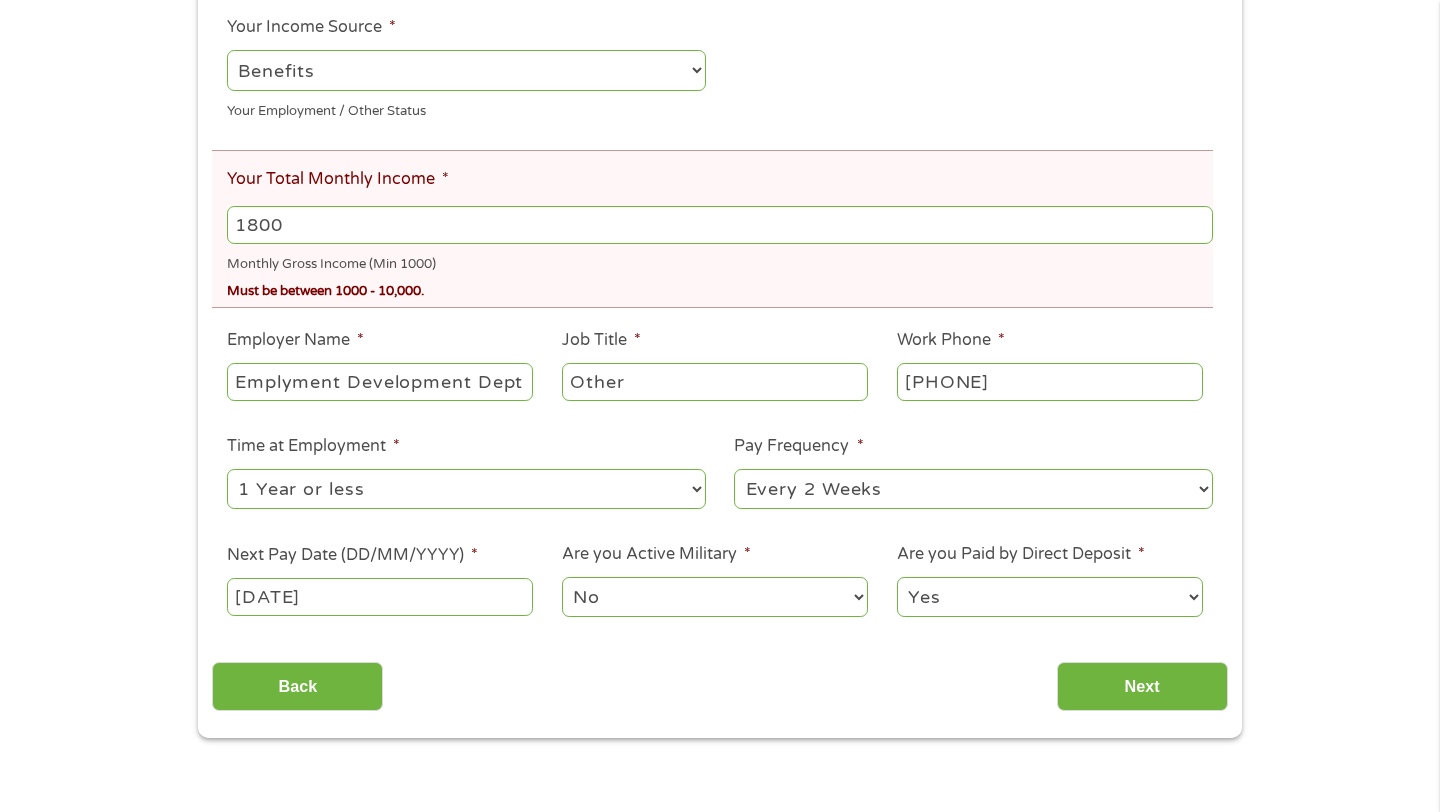 scroll, scrollTop: 8, scrollLeft: 8, axis: both 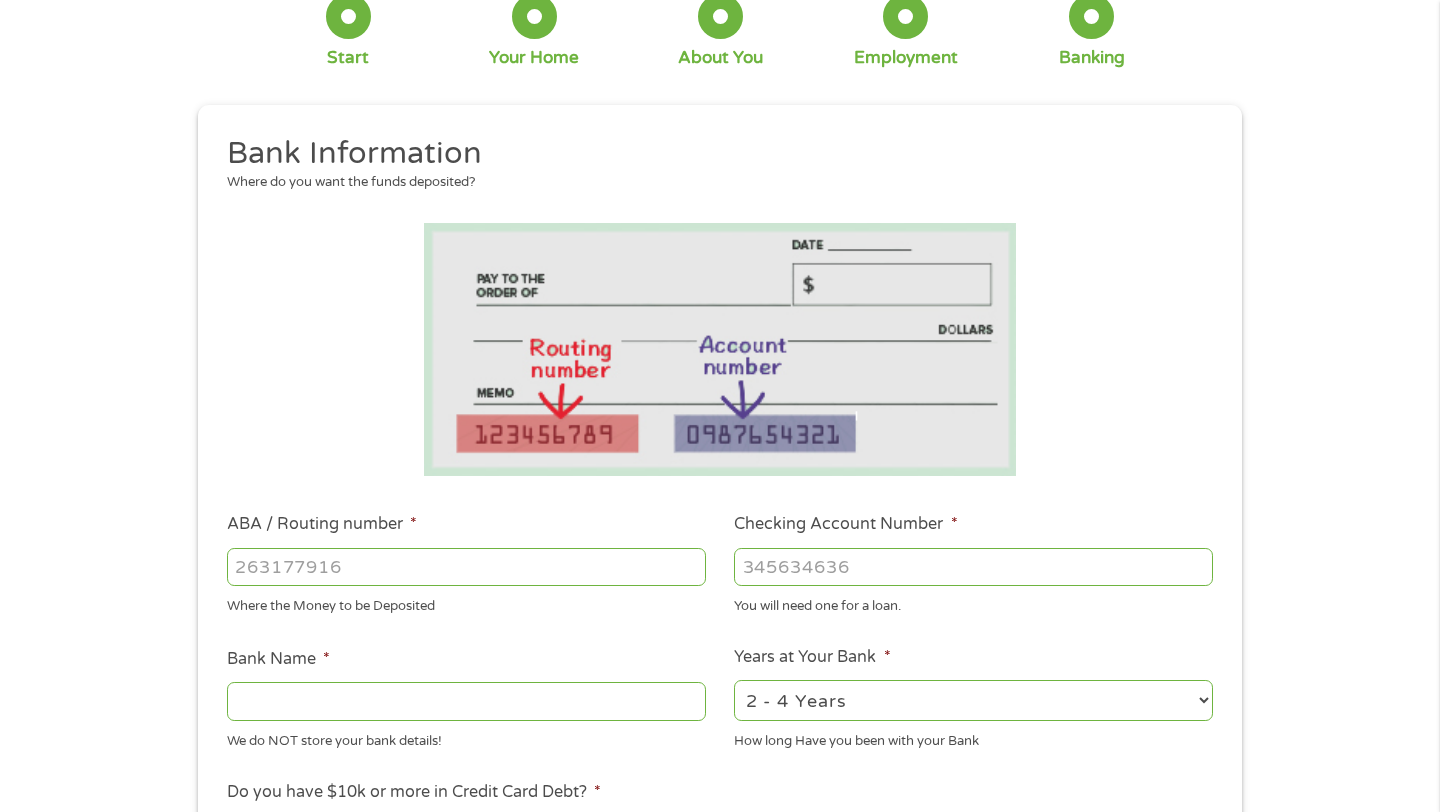 click on "ABA / Routing number *" at bounding box center [466, 567] 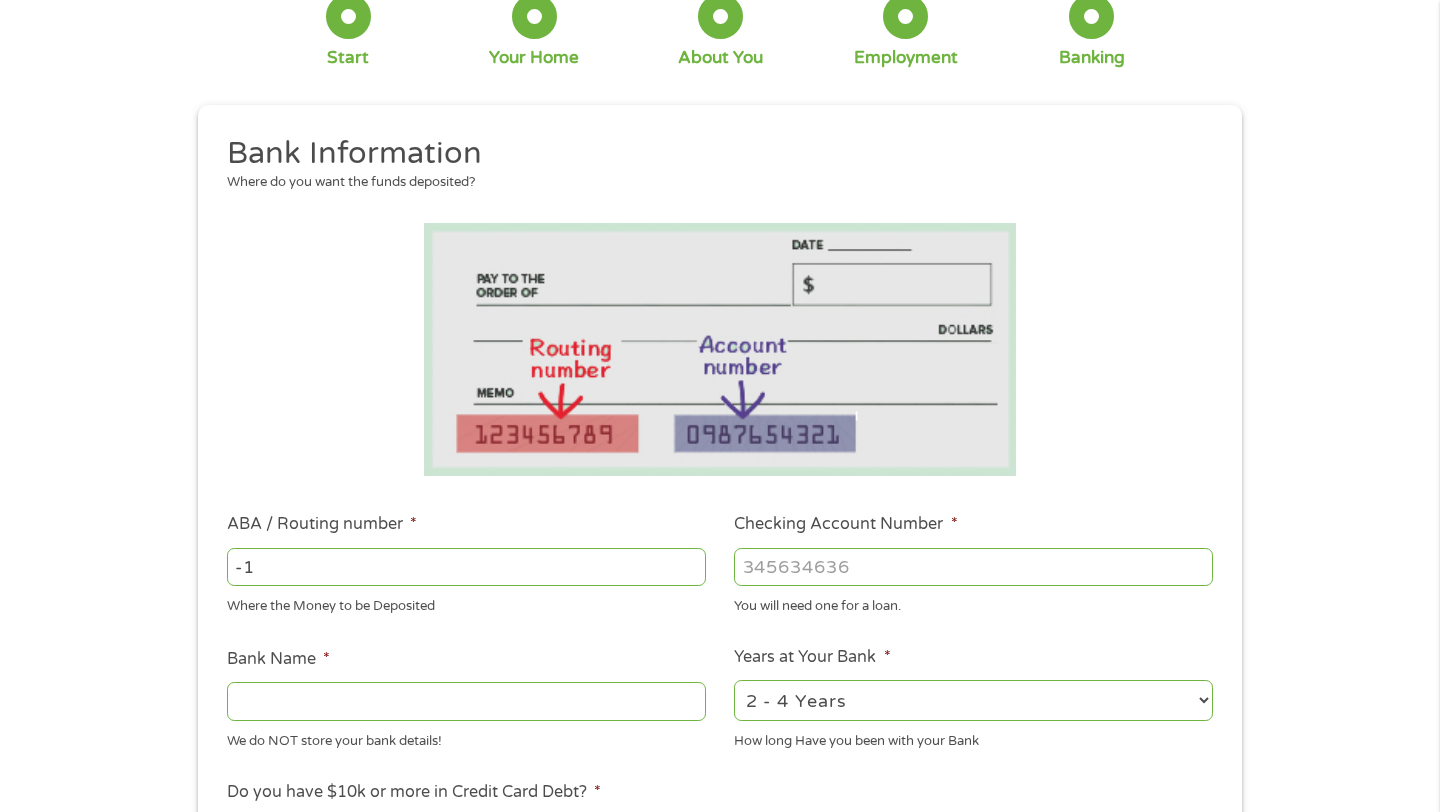 click on "-1" at bounding box center [466, 567] 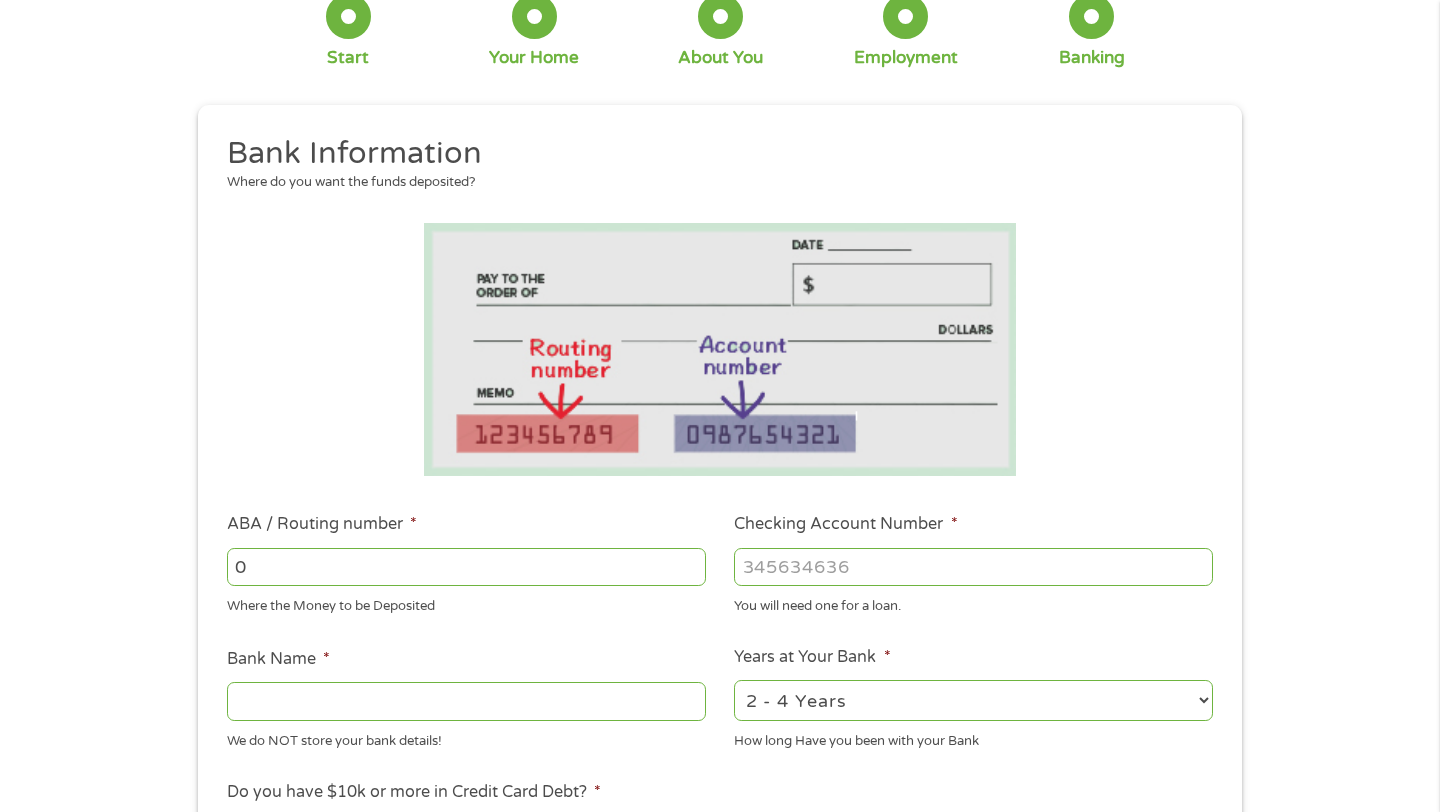 click on "0" at bounding box center [466, 567] 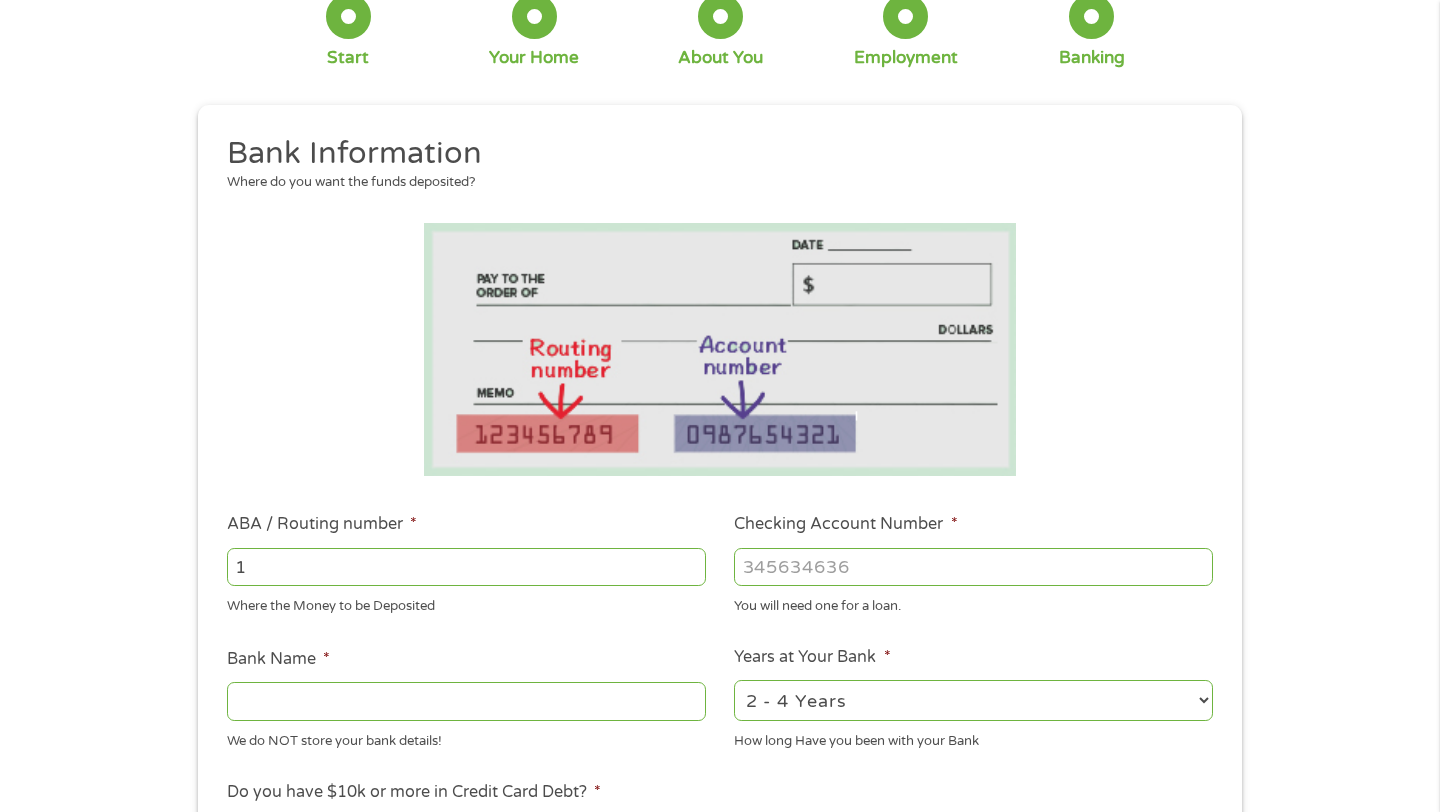 click on "1" at bounding box center (466, 567) 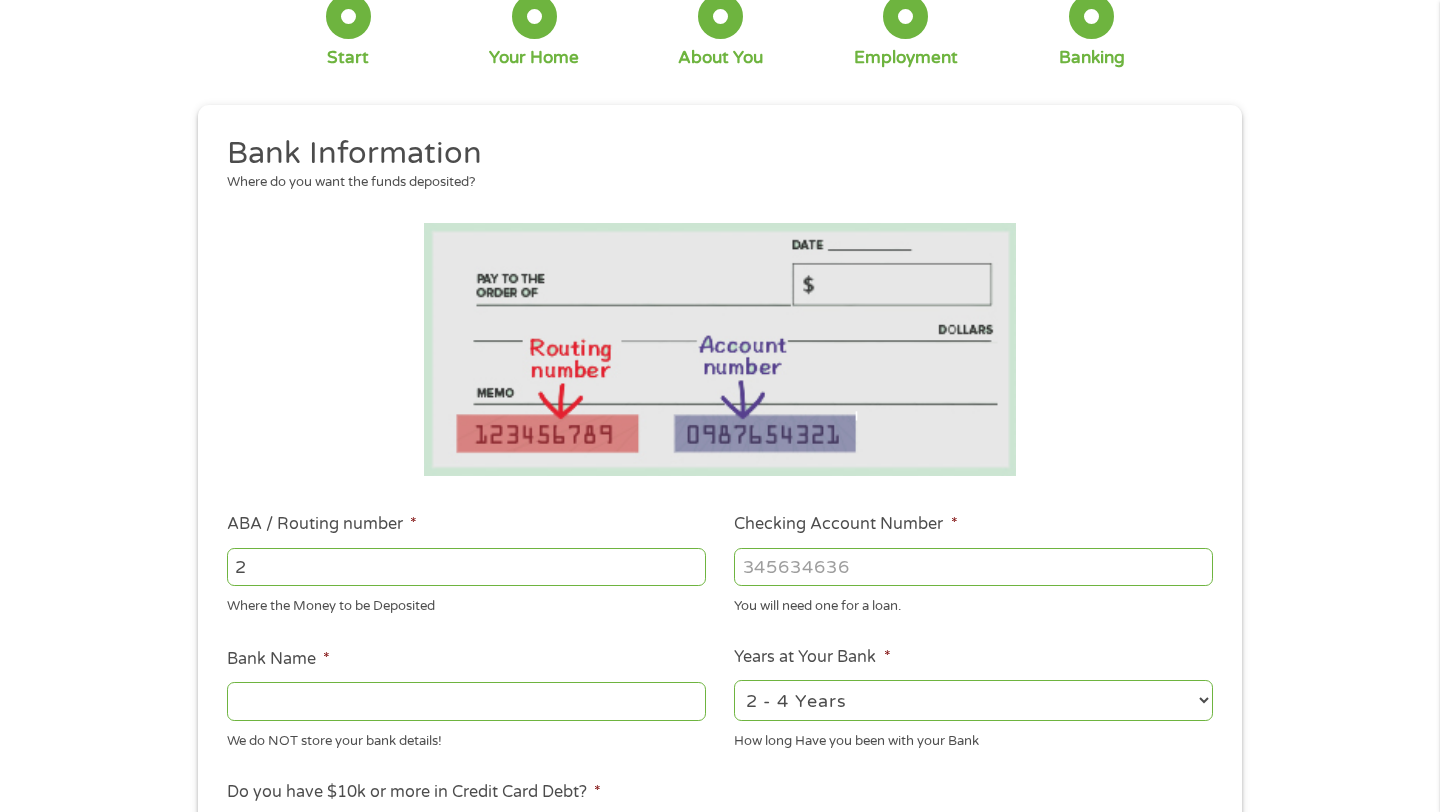 click on "2" at bounding box center [466, 567] 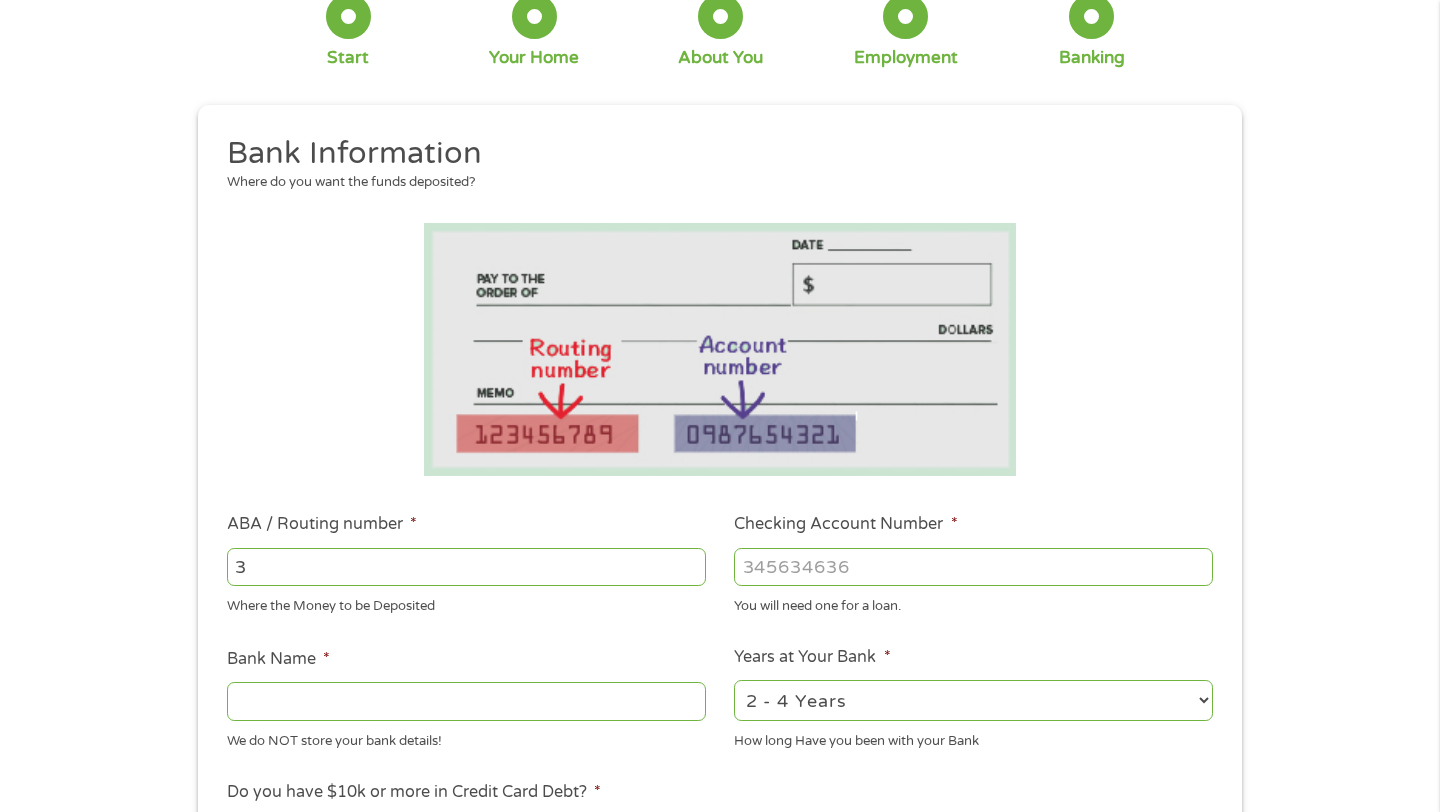 click on "3" at bounding box center [466, 567] 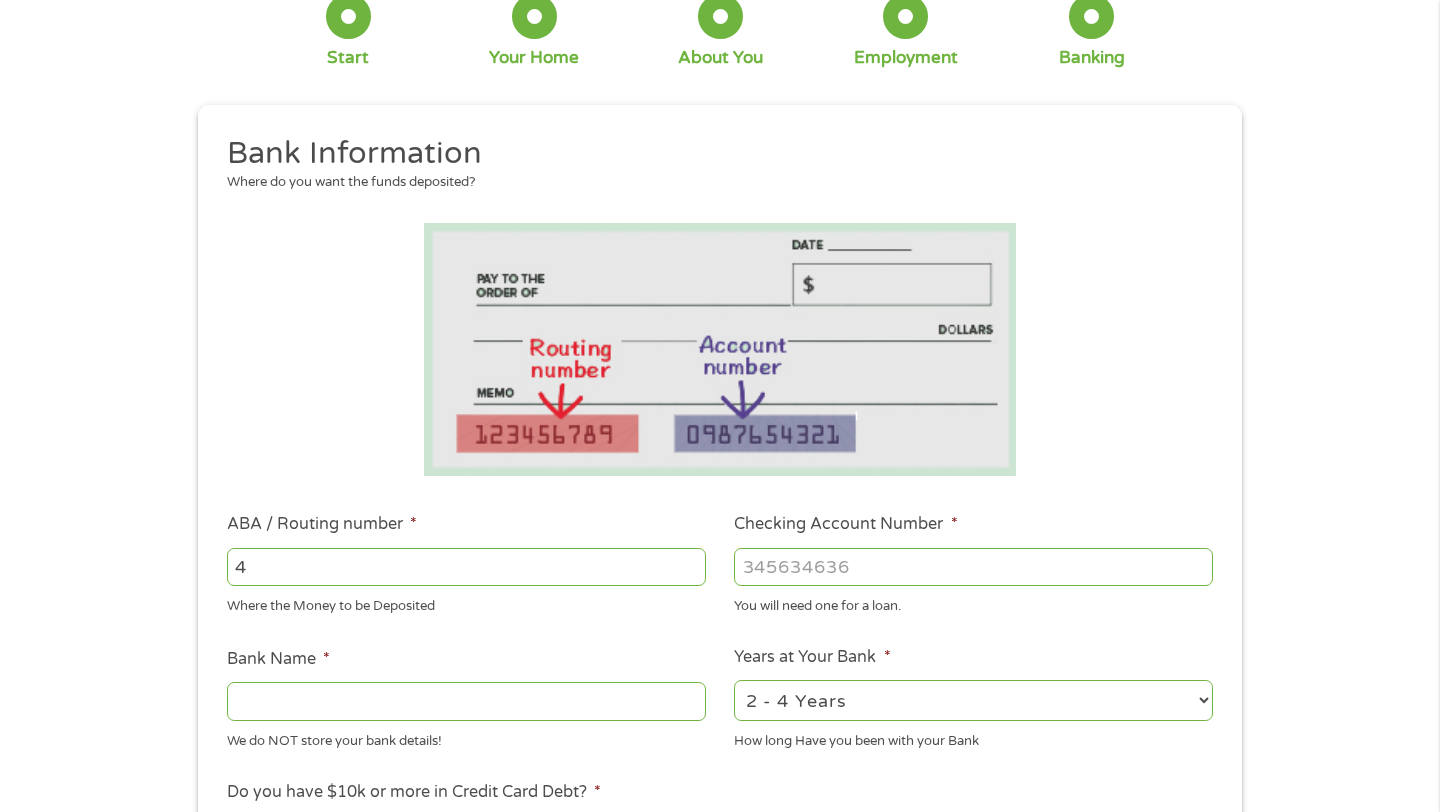 click on "4" at bounding box center [466, 567] 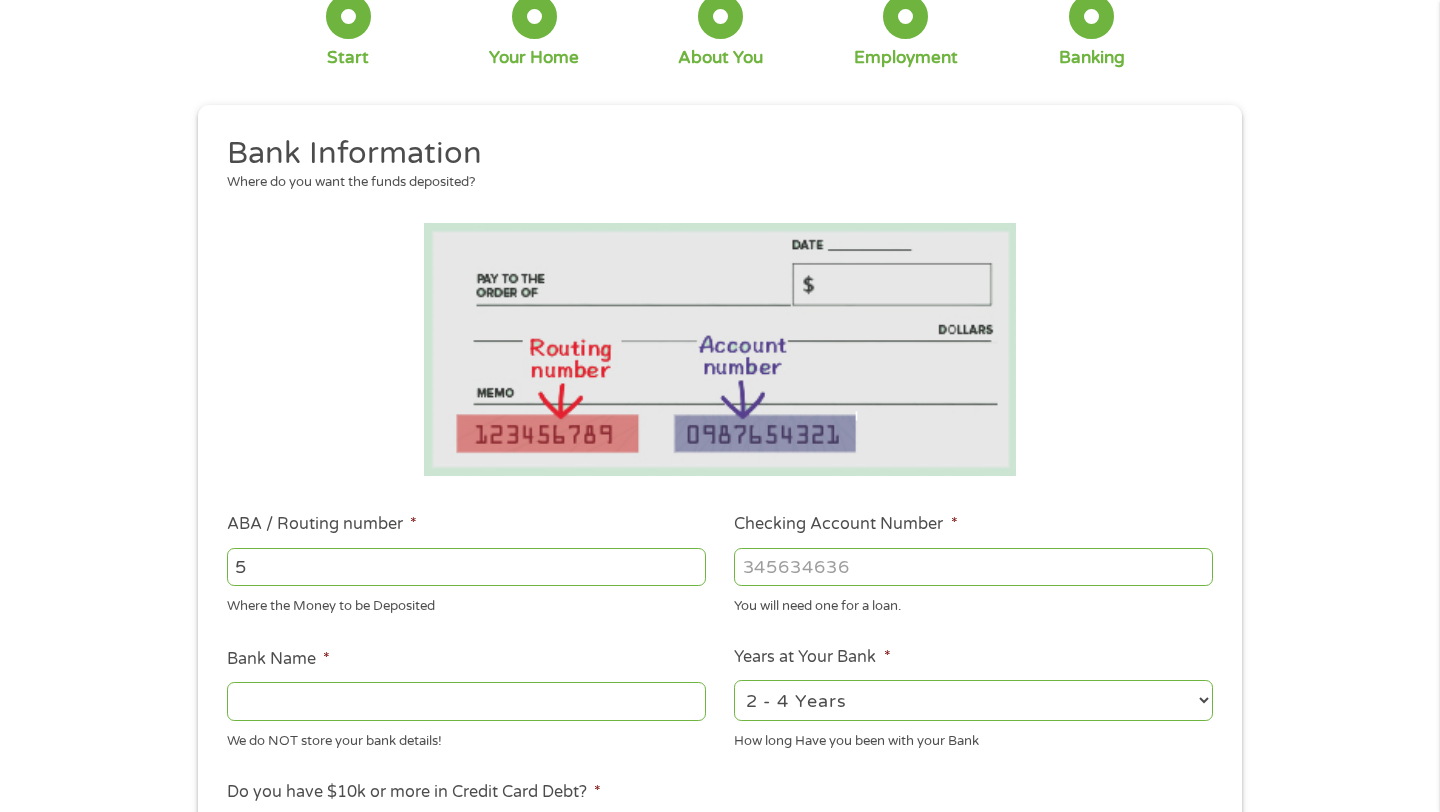 click on "5" at bounding box center (466, 567) 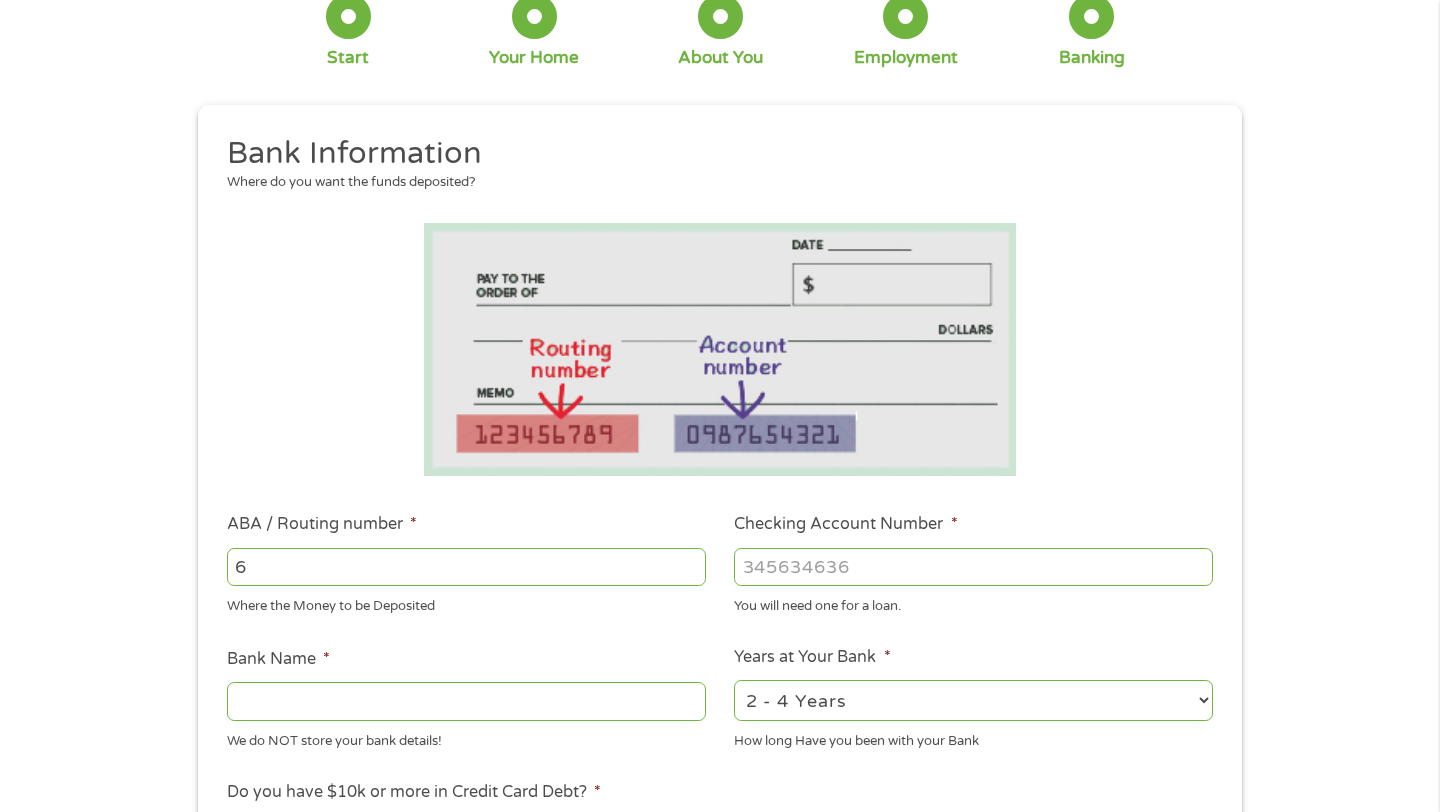 click on "6" at bounding box center [466, 567] 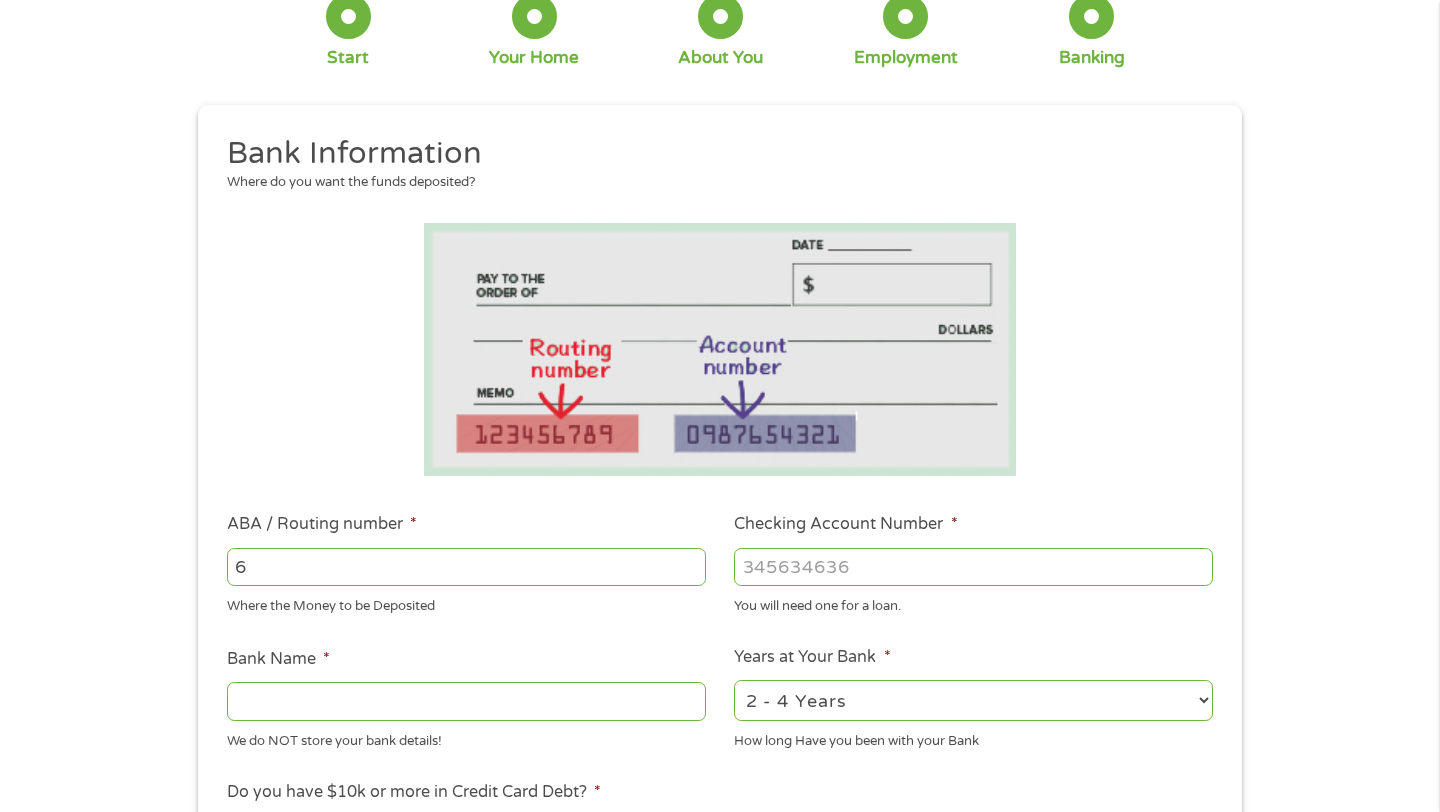 click on "6" at bounding box center [466, 567] 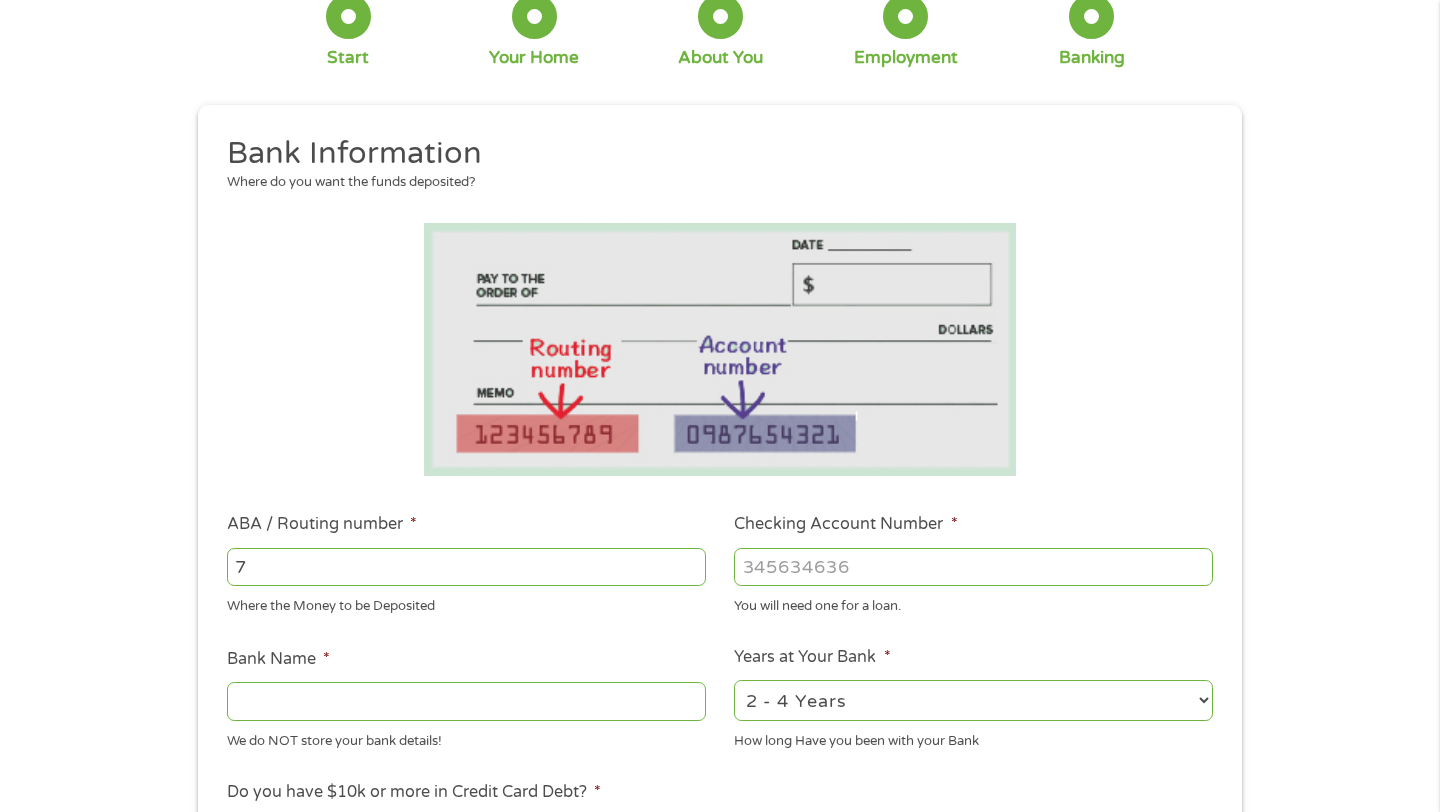 click on "7" at bounding box center [466, 567] 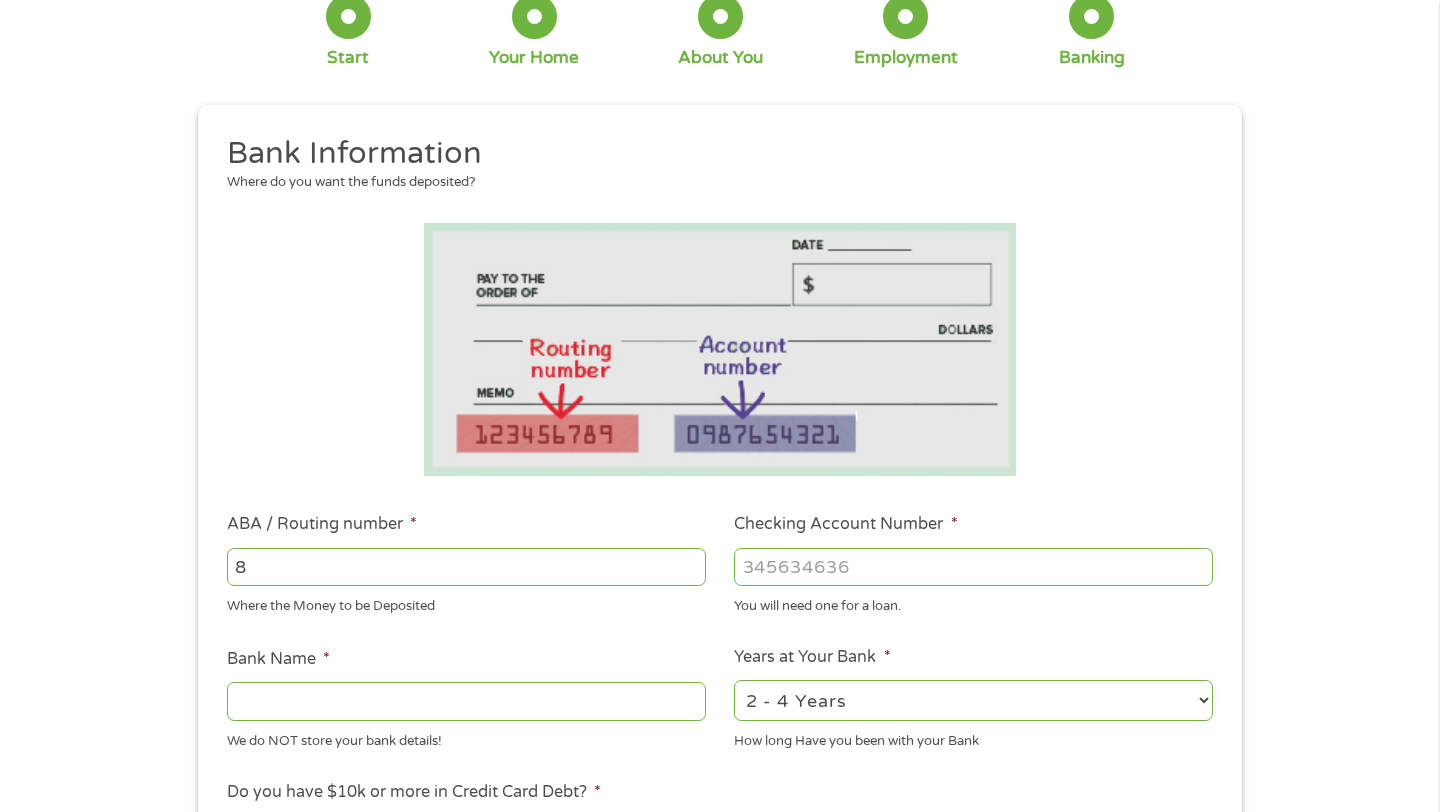 type on "8" 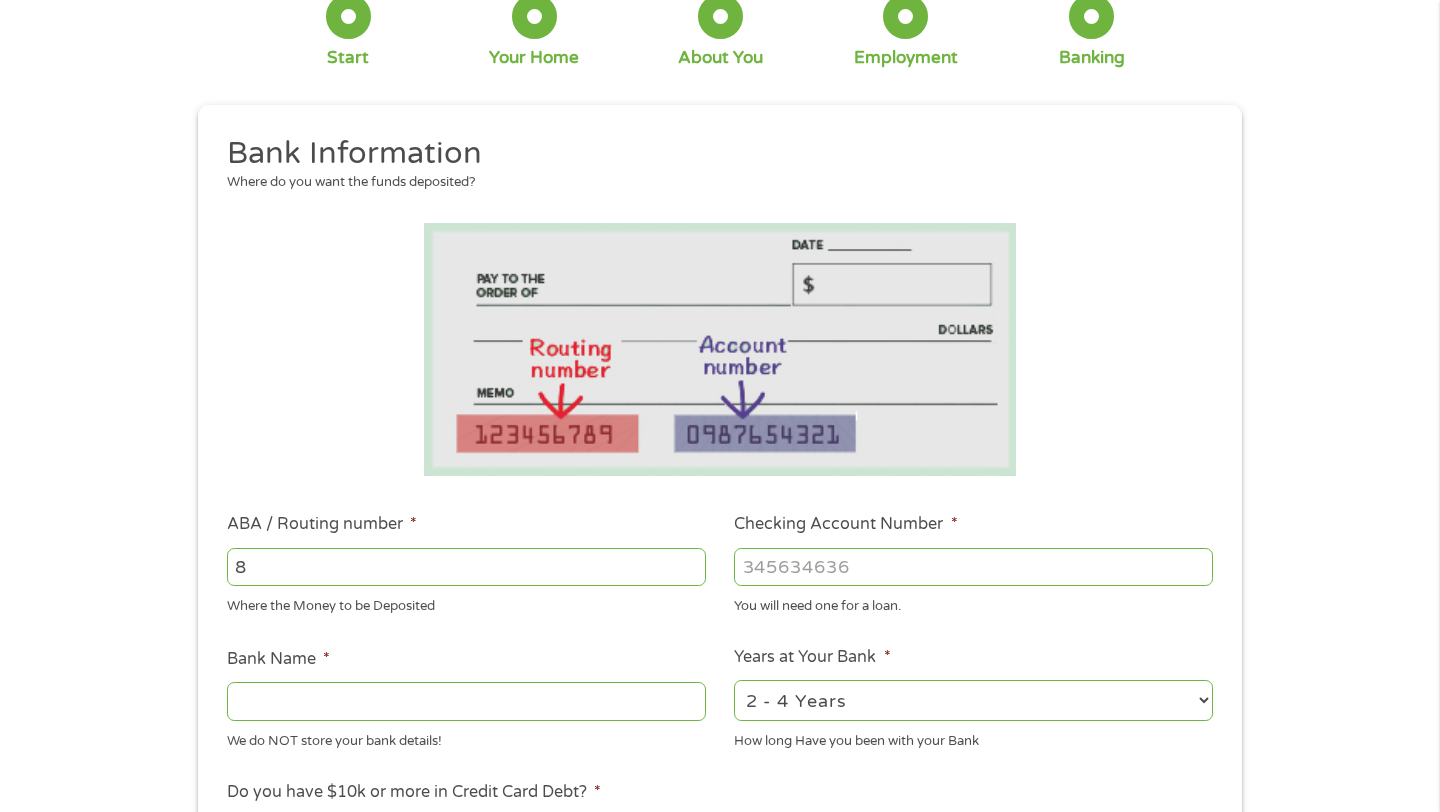 type on "[ACCOUNT_NUMBER]" 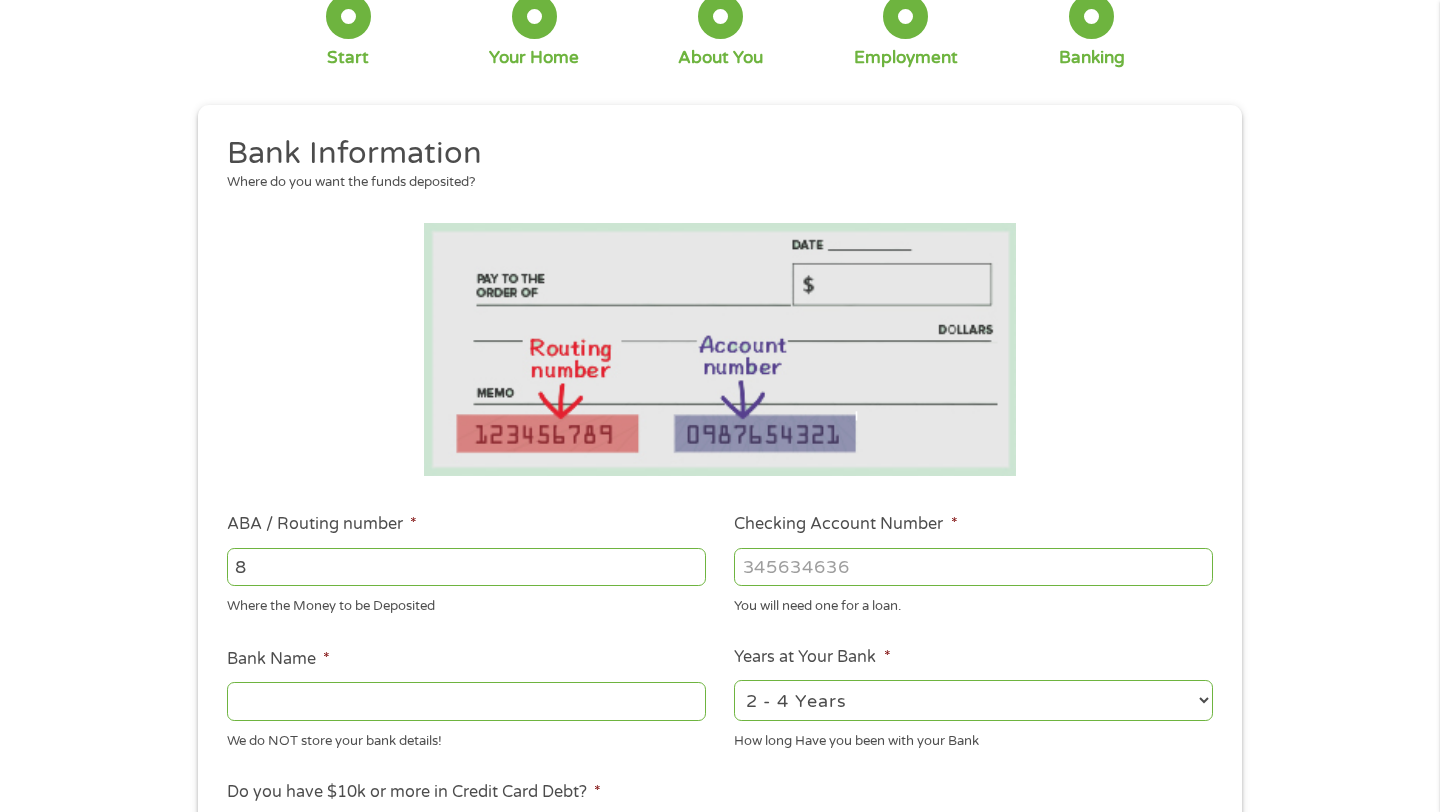 type on "E TRADE BANK" 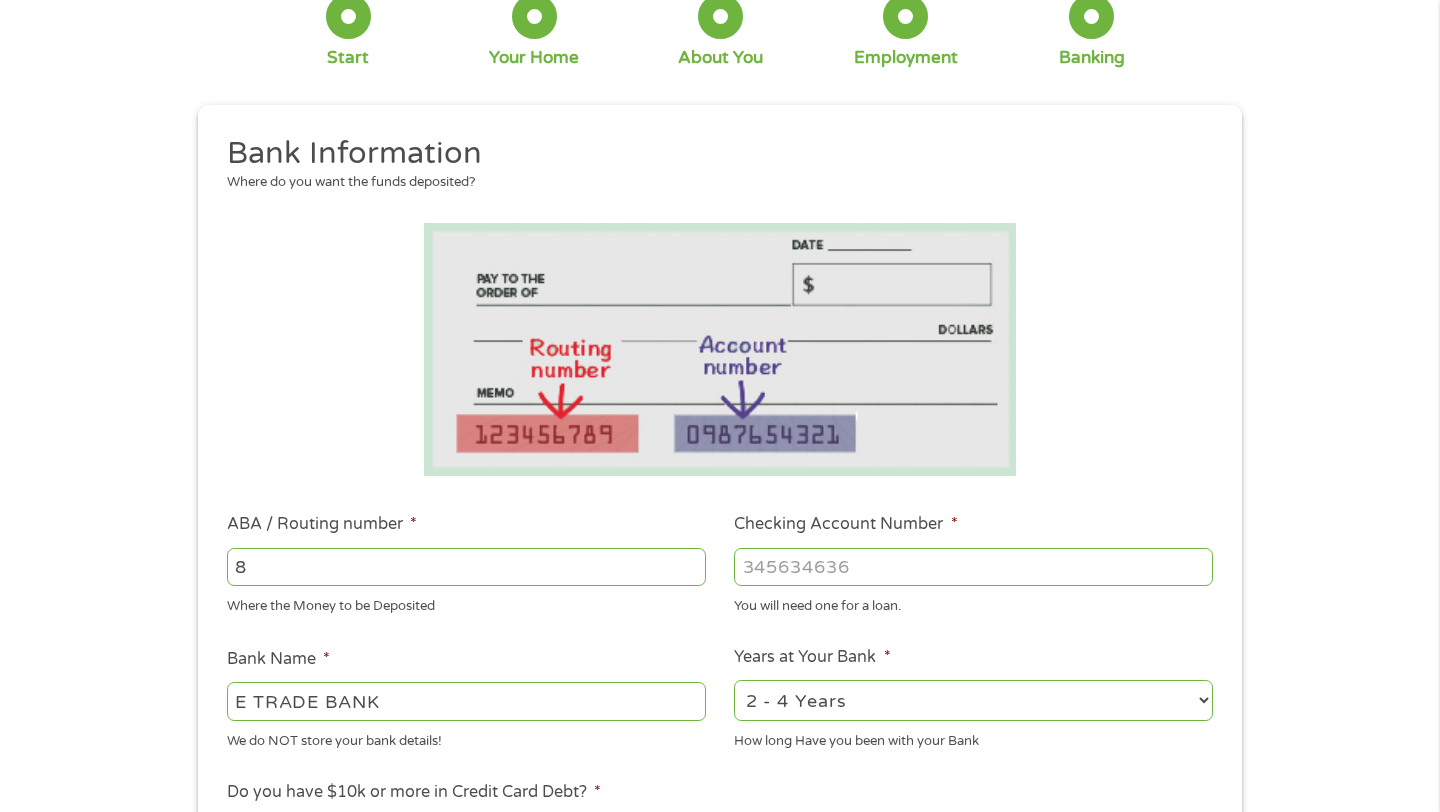 type on "[ACCOUNT_NUMBER]" 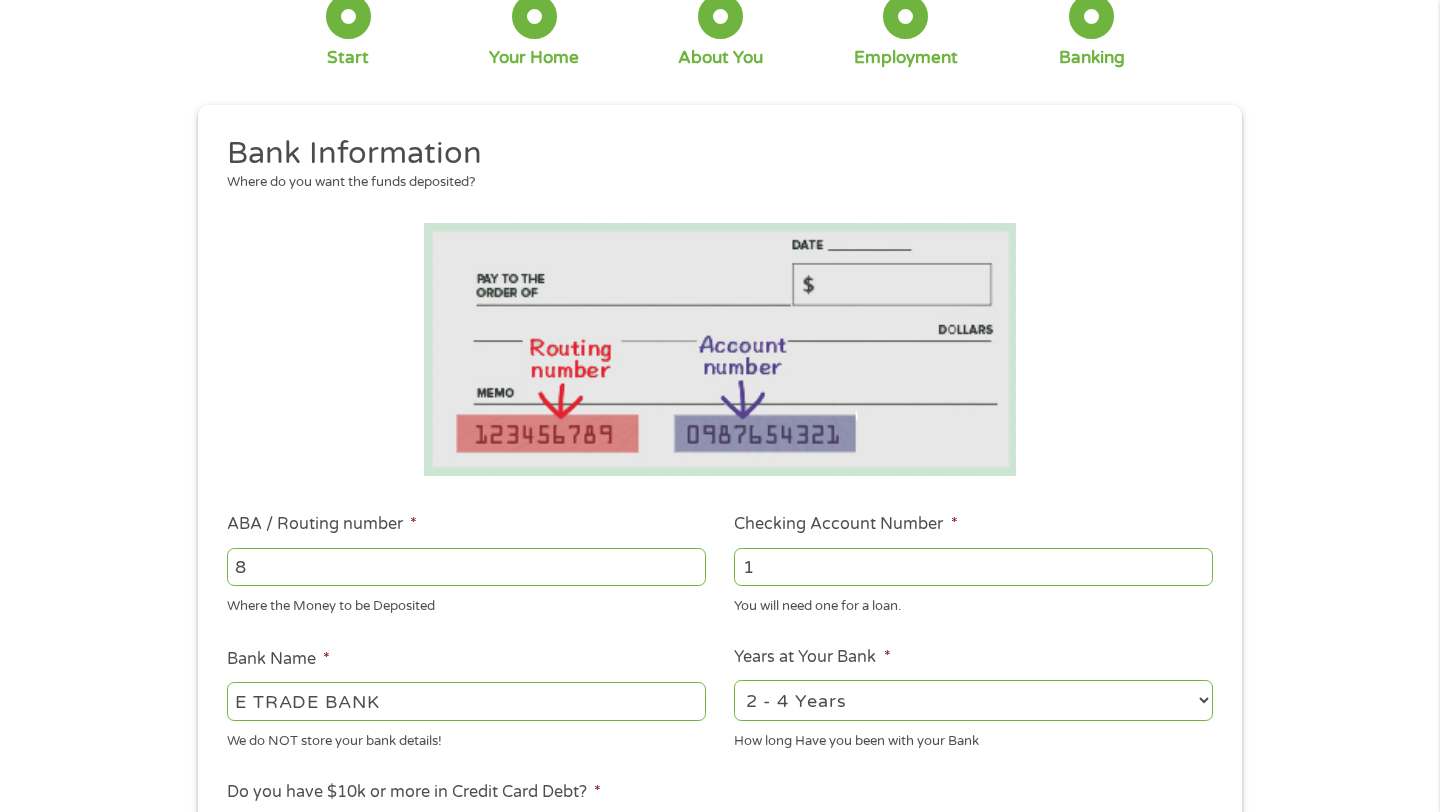 type on "1" 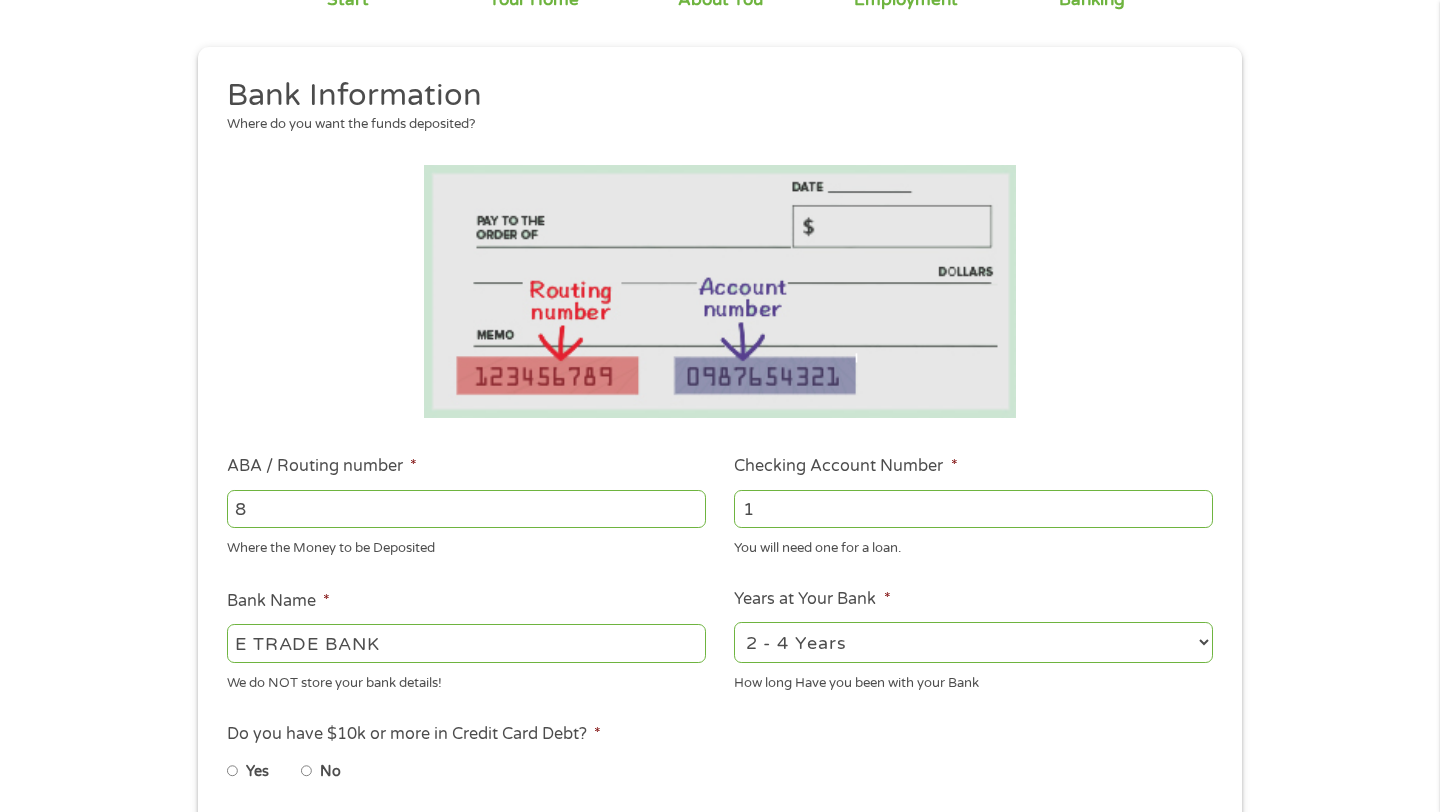 scroll, scrollTop: 203, scrollLeft: 0, axis: vertical 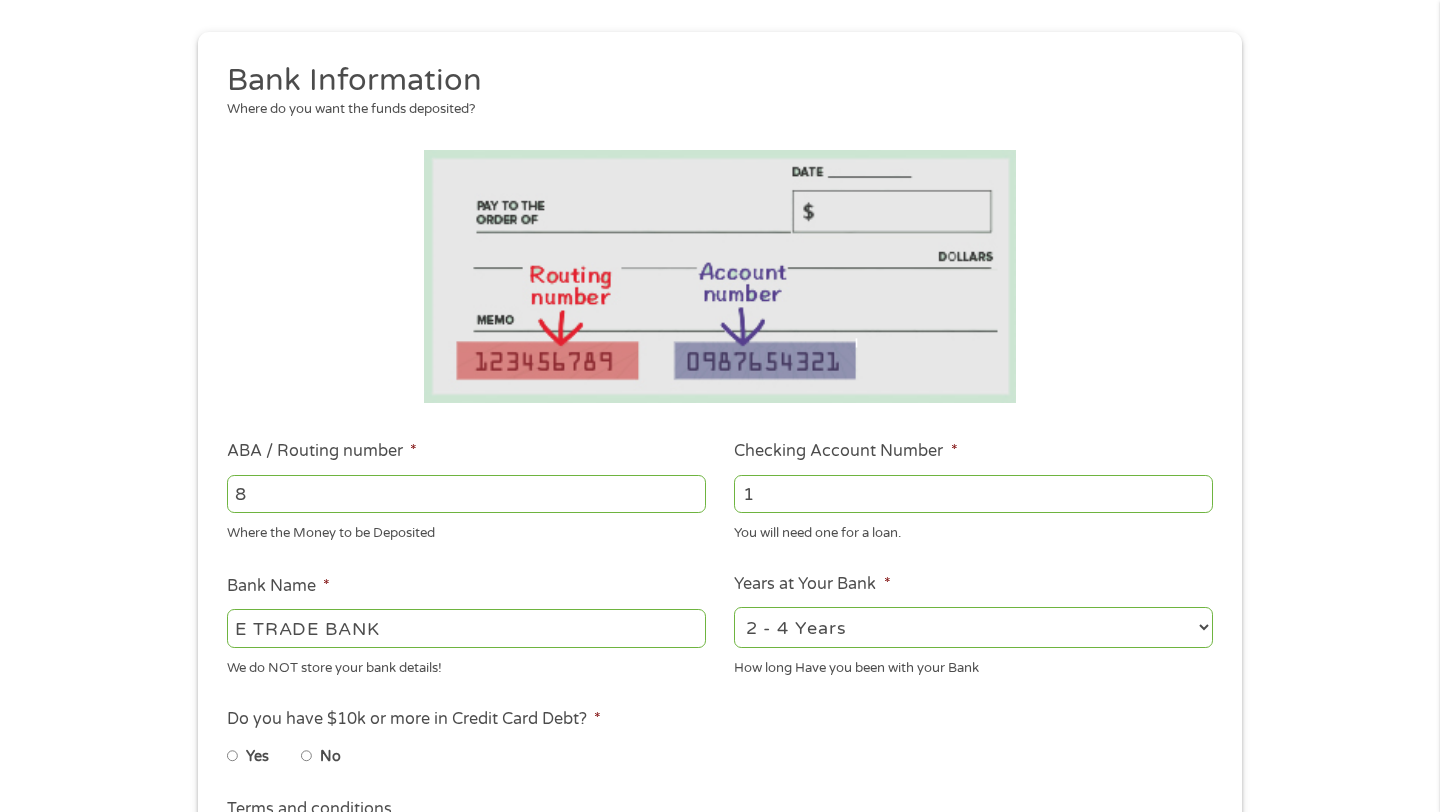 type on "[ACCOUNT_NUMBER]" 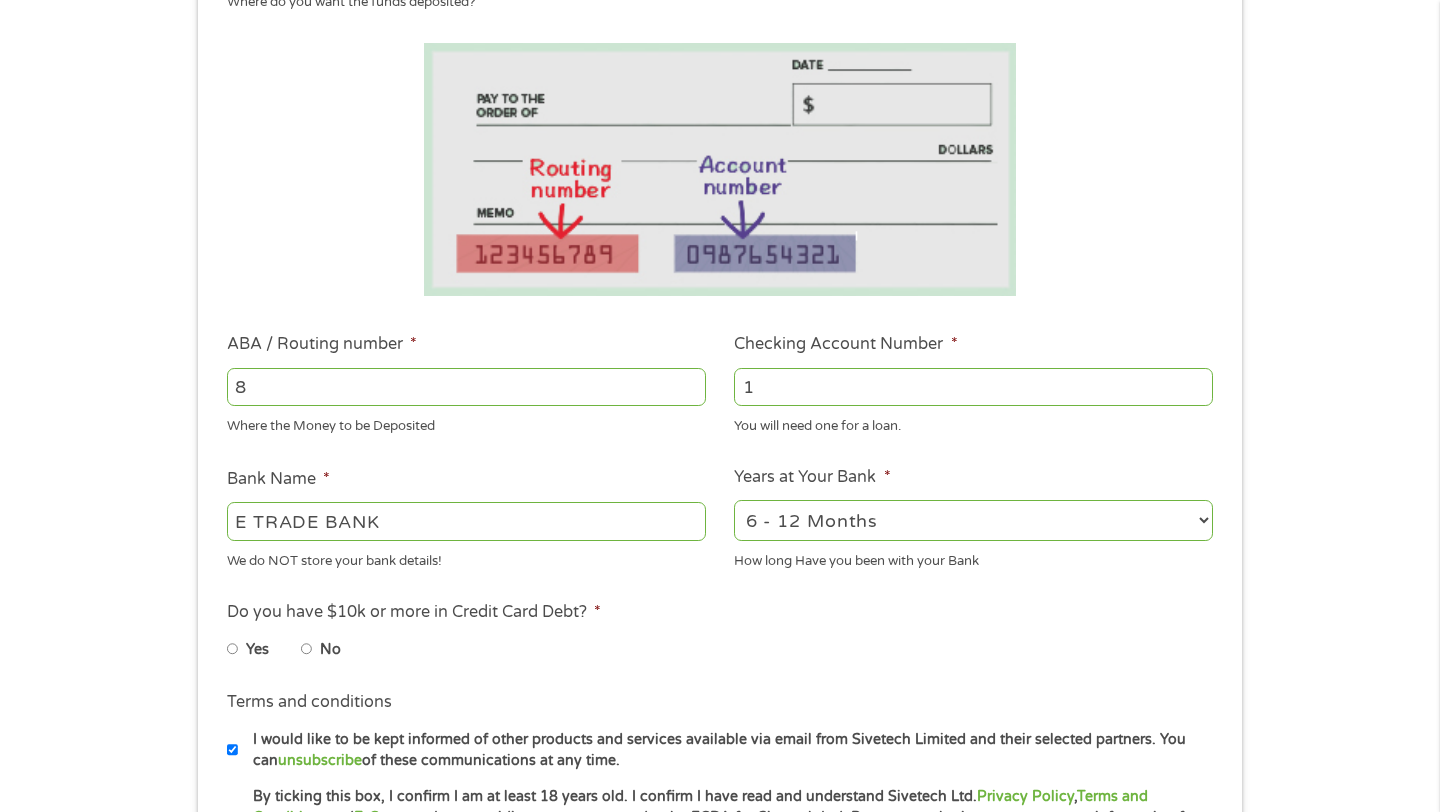 scroll, scrollTop: 459, scrollLeft: 0, axis: vertical 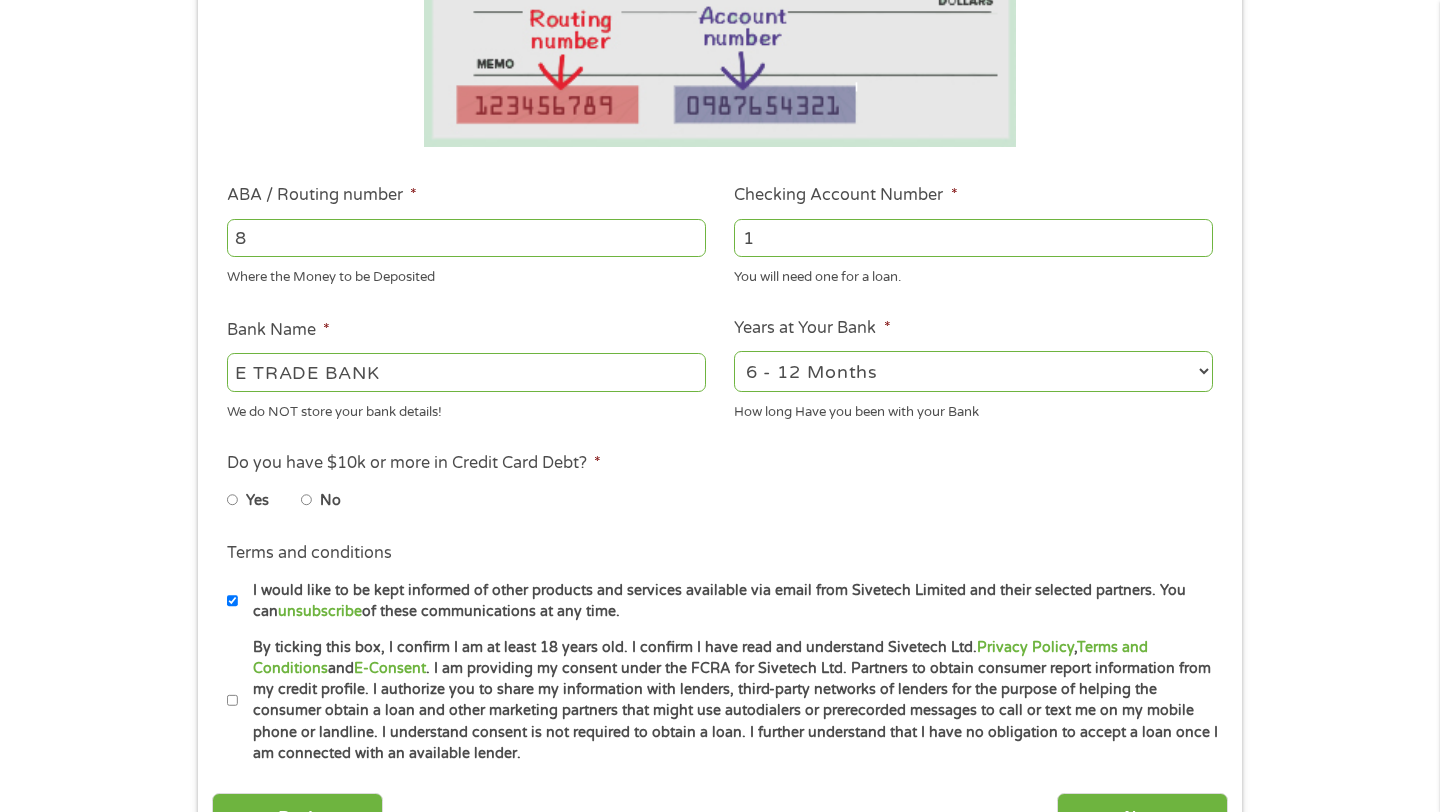 click on "No" at bounding box center (307, 500) 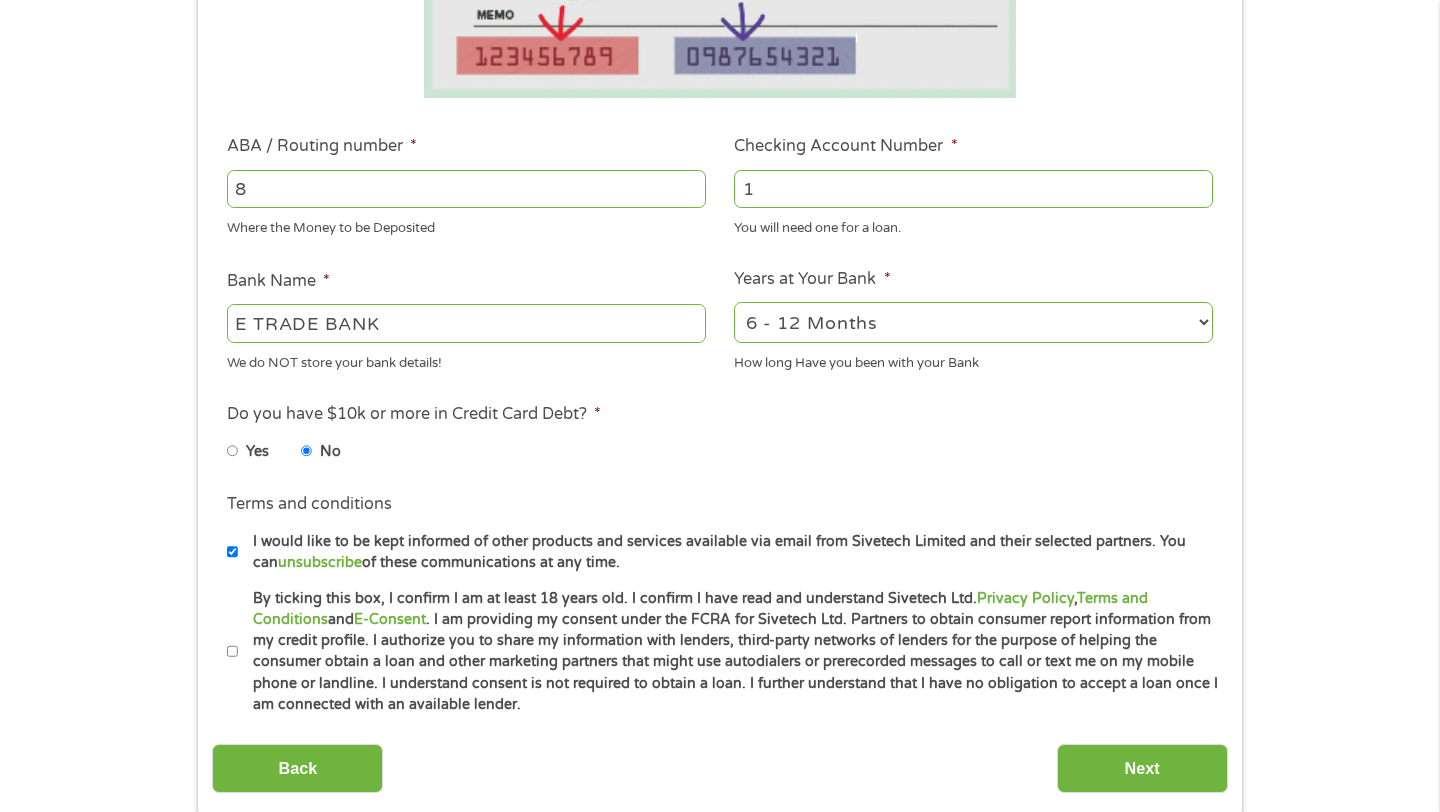 scroll, scrollTop: 542, scrollLeft: 0, axis: vertical 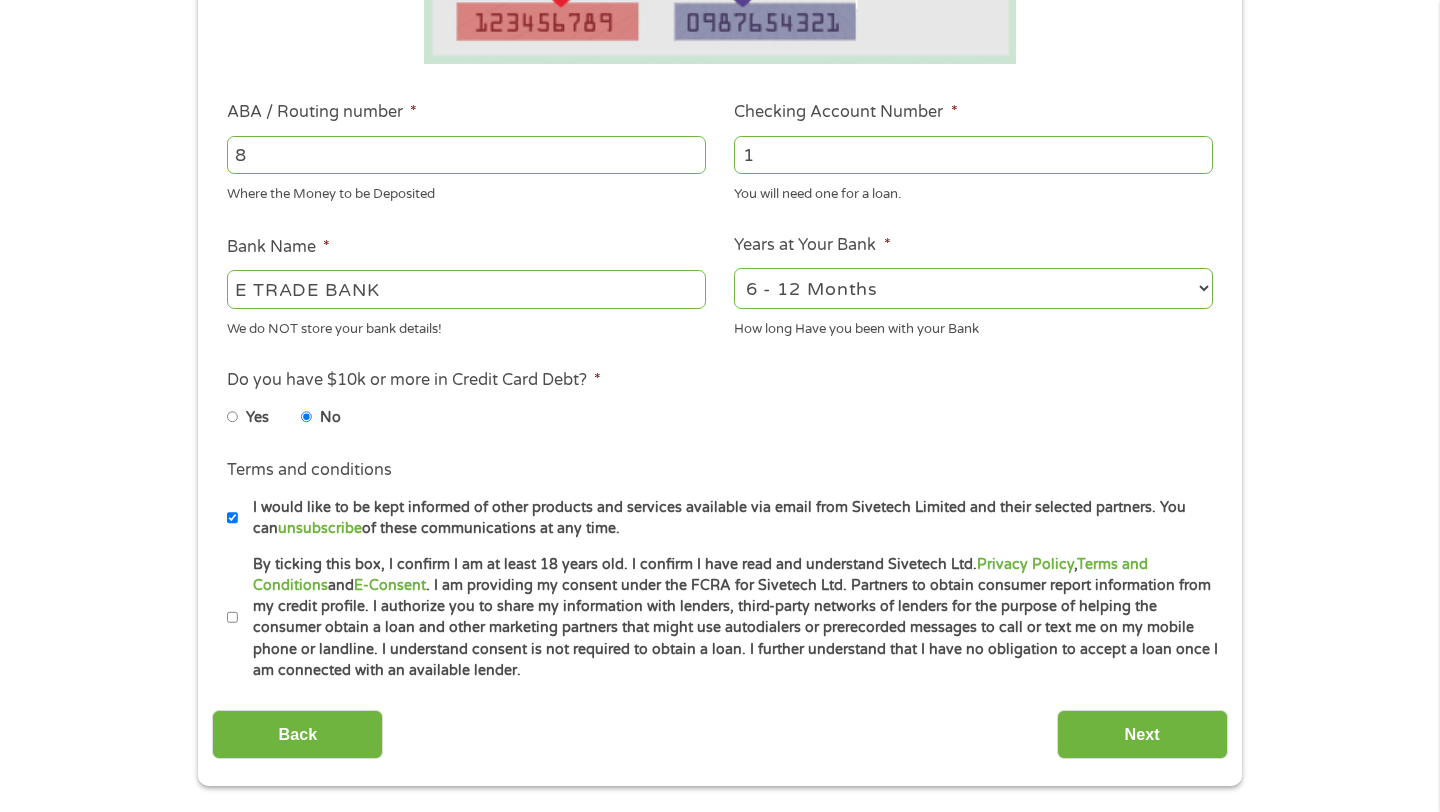 click on "By ticking this box, I confirm I am at least 18 years old. I confirm I have read and understand Sivetech Ltd.  Privacy Policy ,  Terms and Conditions  and  E-Consent . I am providing my consent under the FCRA for Sivetech Ltd. Partners to obtain consumer report information from my credit profile. I authorize you to share my information with lenders, third-party networks of lenders for the purpose of helping the consumer obtain a loan and other marketing partners that might use autodialers or prerecorded messages to call or text me on my mobile phone or landline. I understand consent is not required to obtain a loan. I further understand that I have no obligation to accept a loan once I am connected with an available lender." at bounding box center (233, 618) 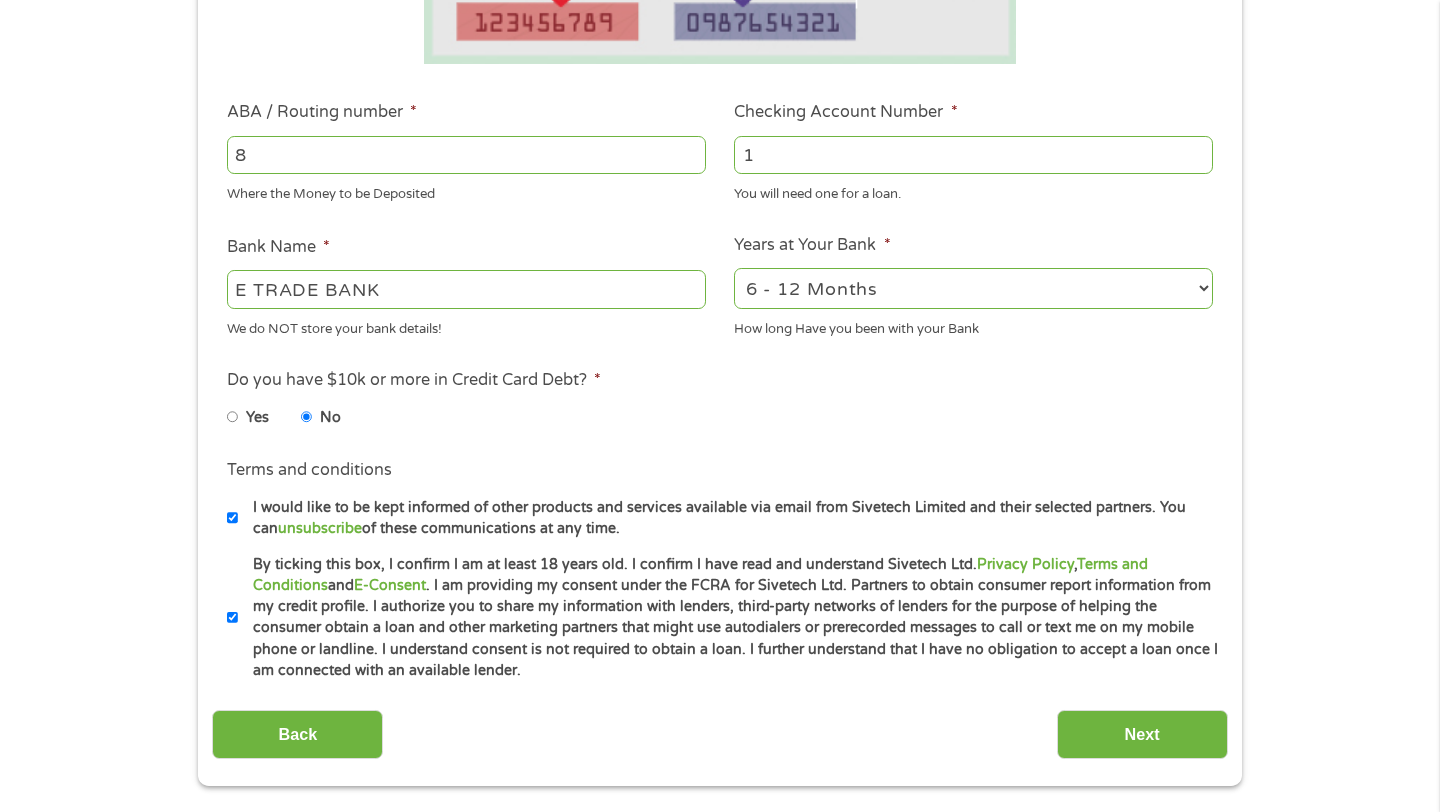click on "I would like to be kept informed of other products and services available via email from Sivetech Limited and their selected partners. You can   unsubscribe   of these communications at any time." at bounding box center [233, 518] 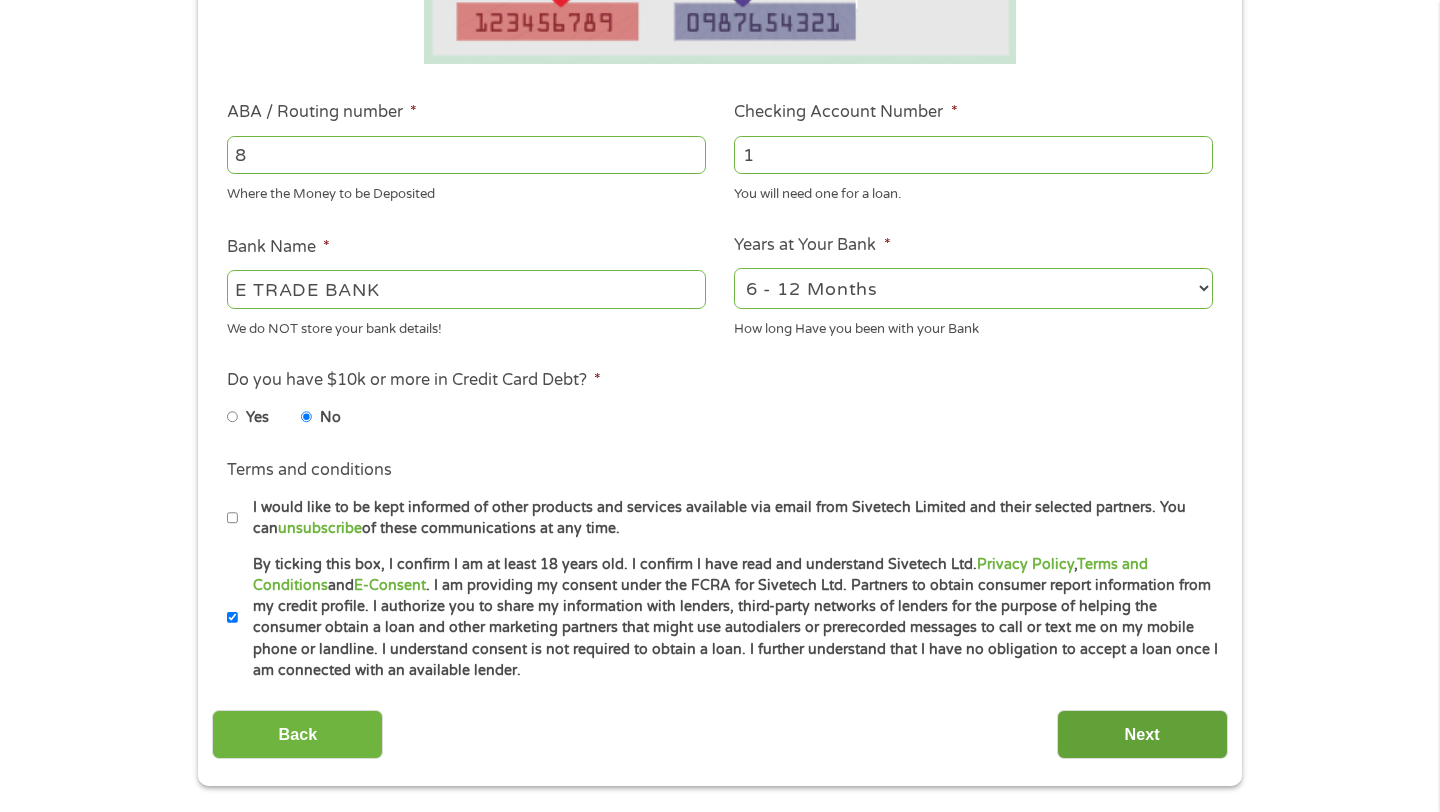click on "Next" at bounding box center [1142, 734] 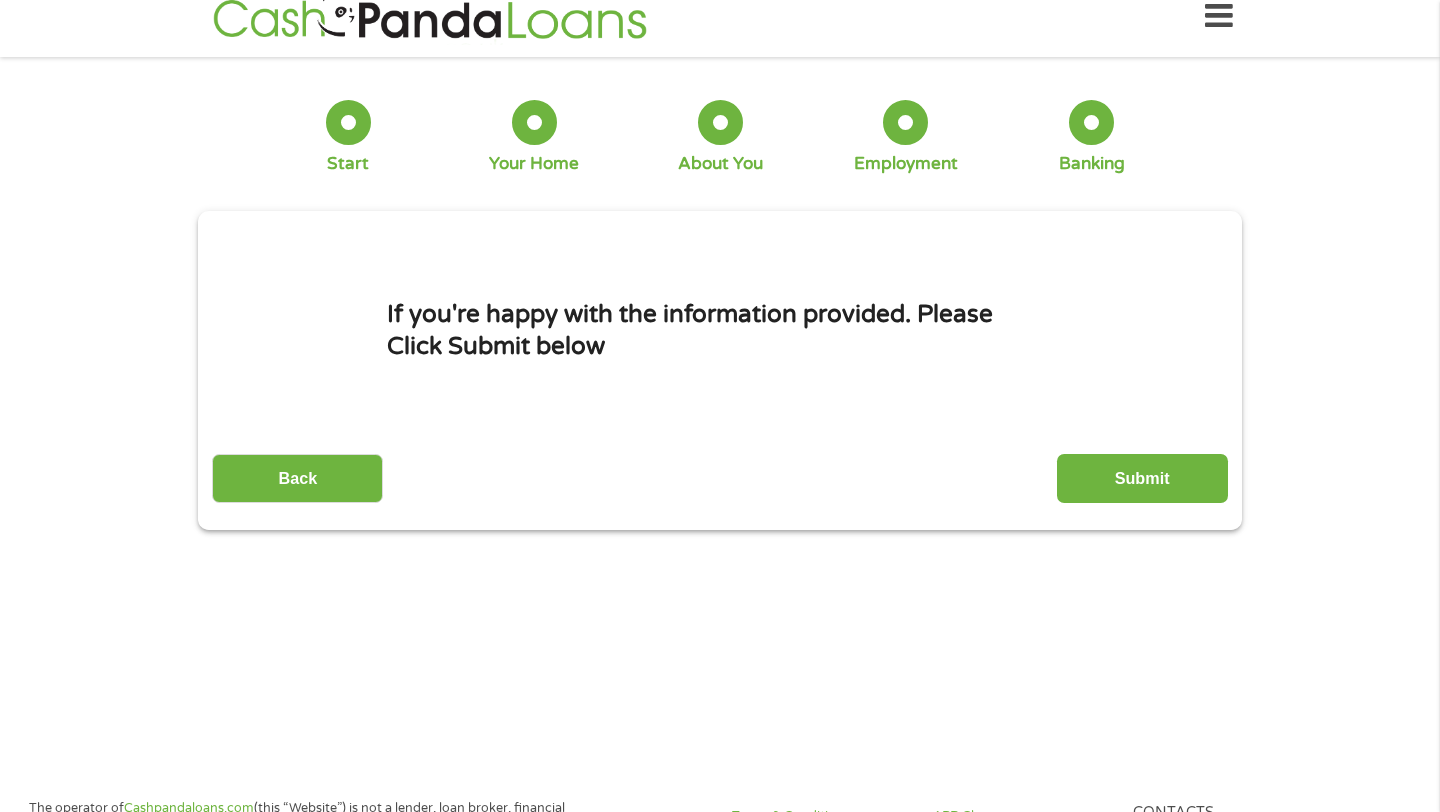 scroll, scrollTop: 0, scrollLeft: 0, axis: both 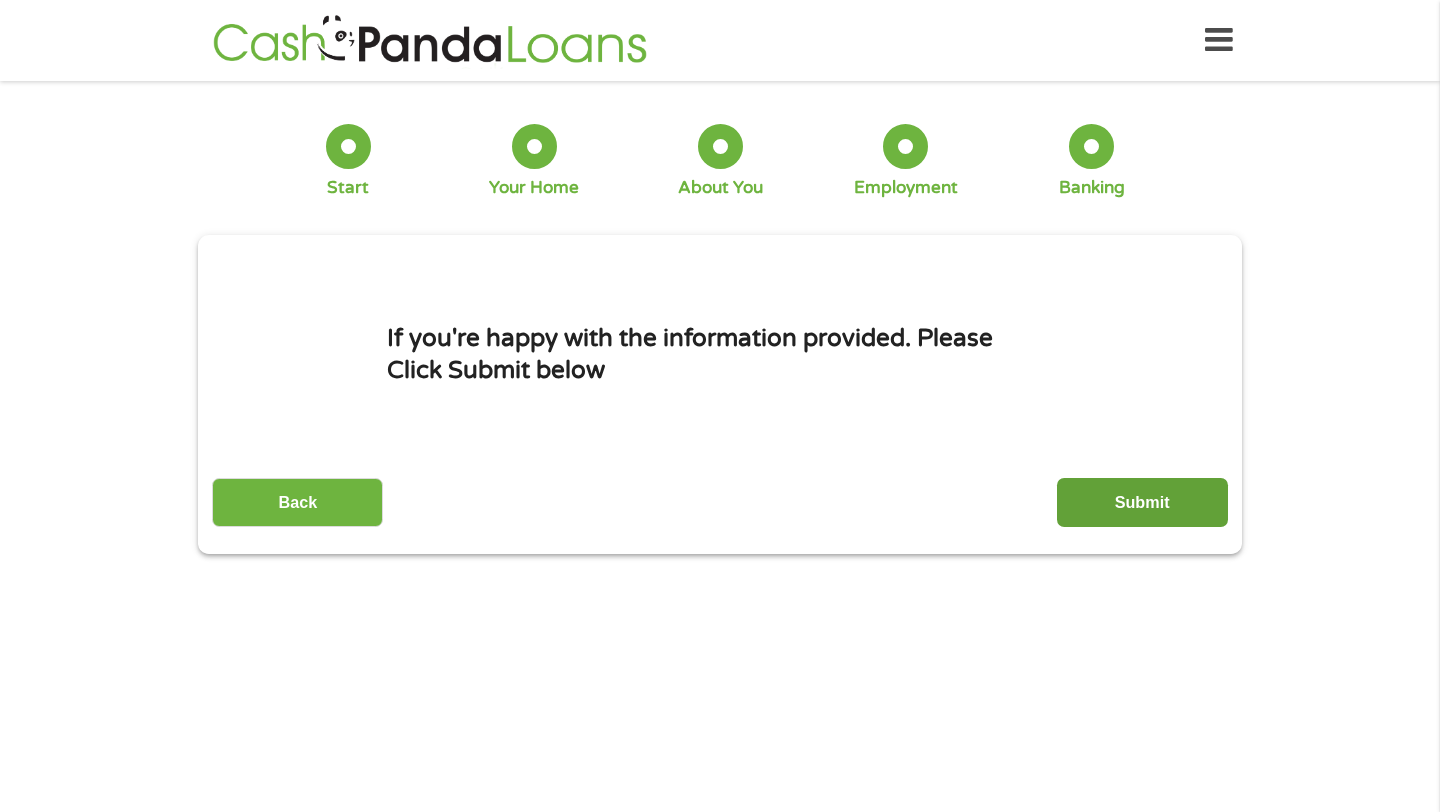 click on "Submit" at bounding box center (1142, 502) 